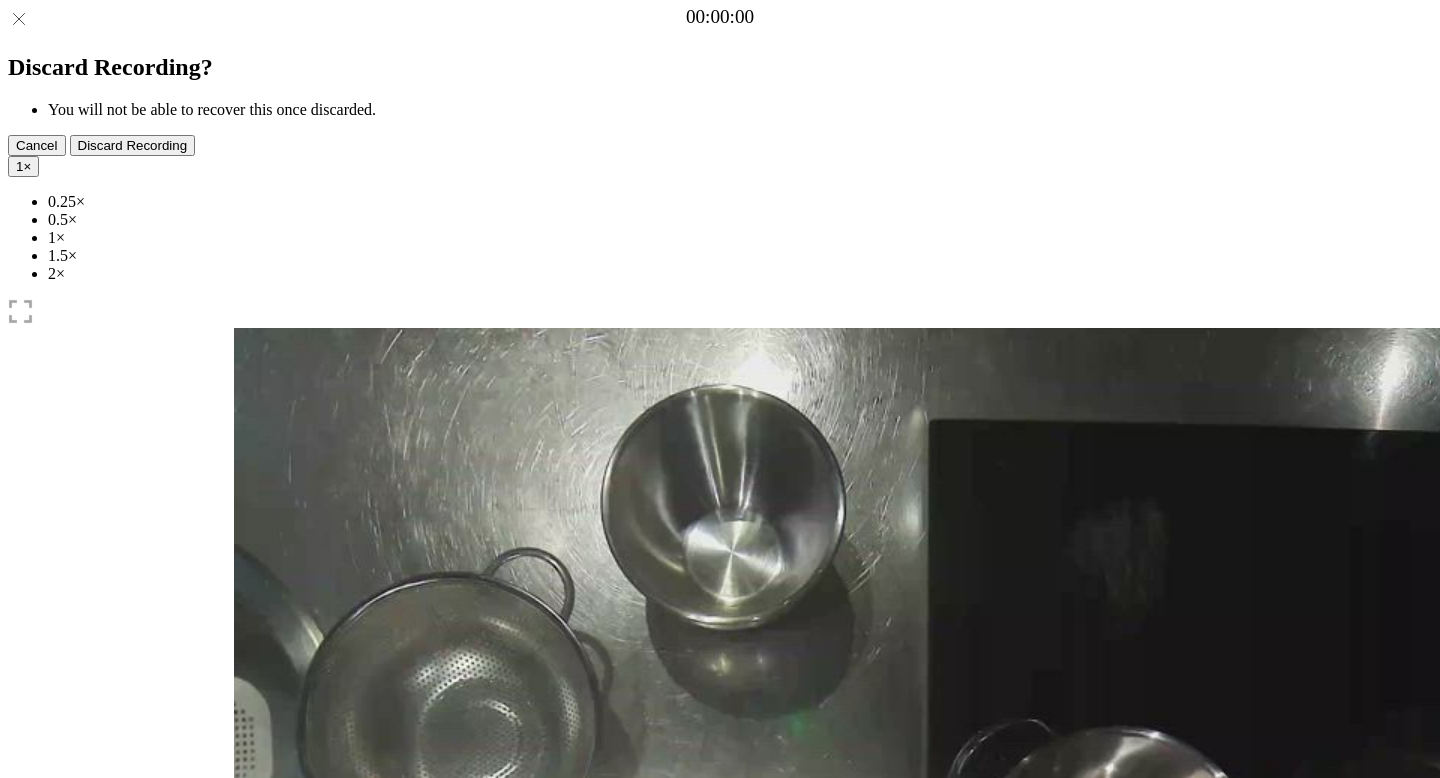 scroll, scrollTop: 0, scrollLeft: 0, axis: both 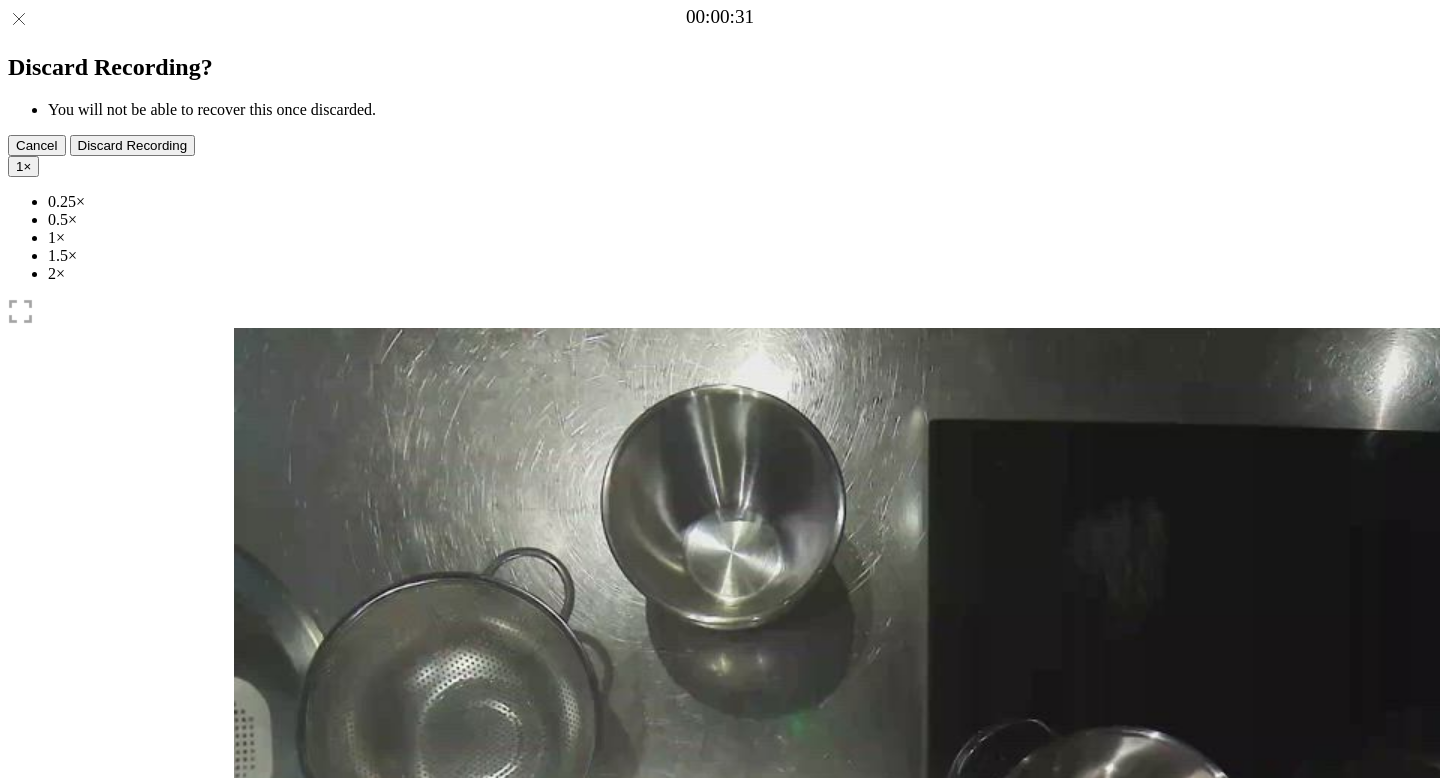 click at bounding box center (346, 1149) 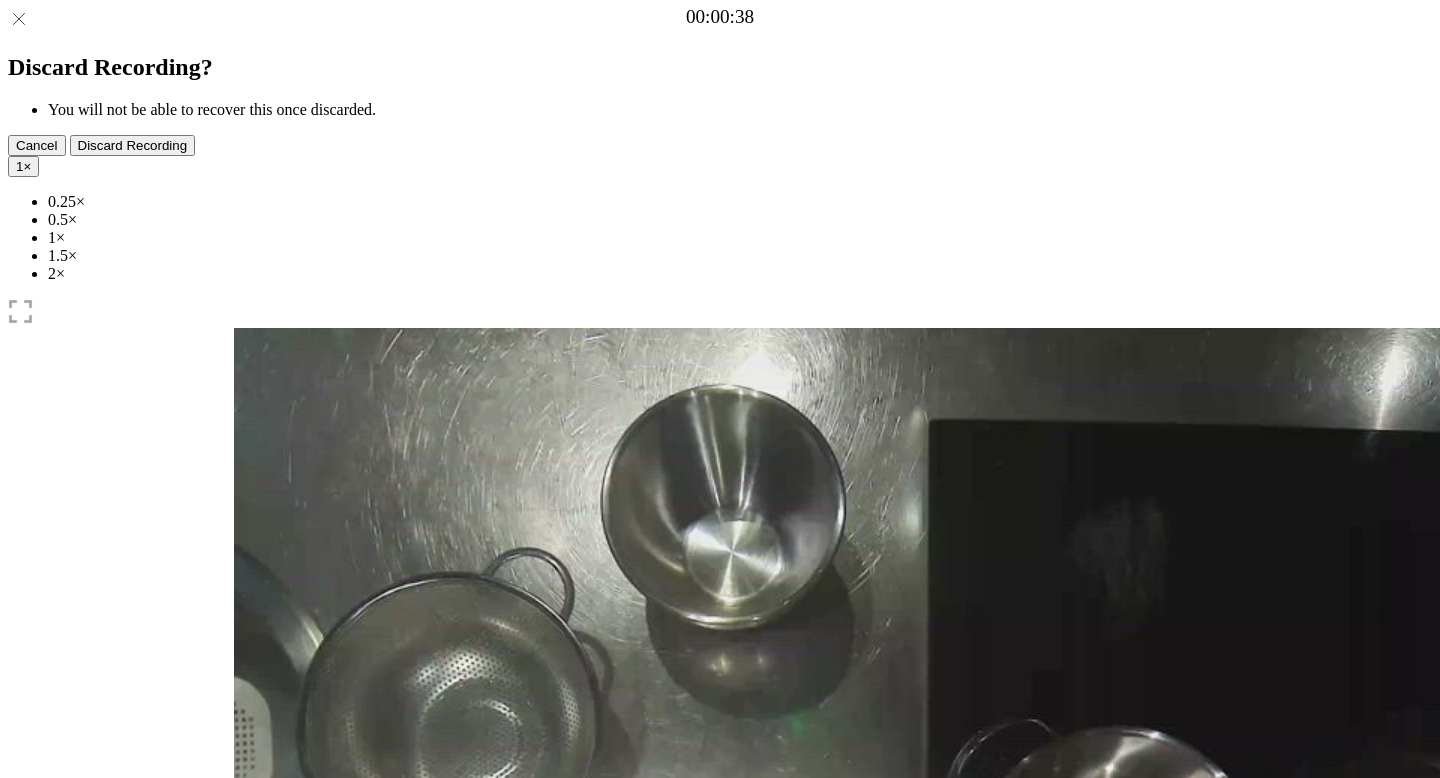 click on "1" at bounding box center (19, 166) 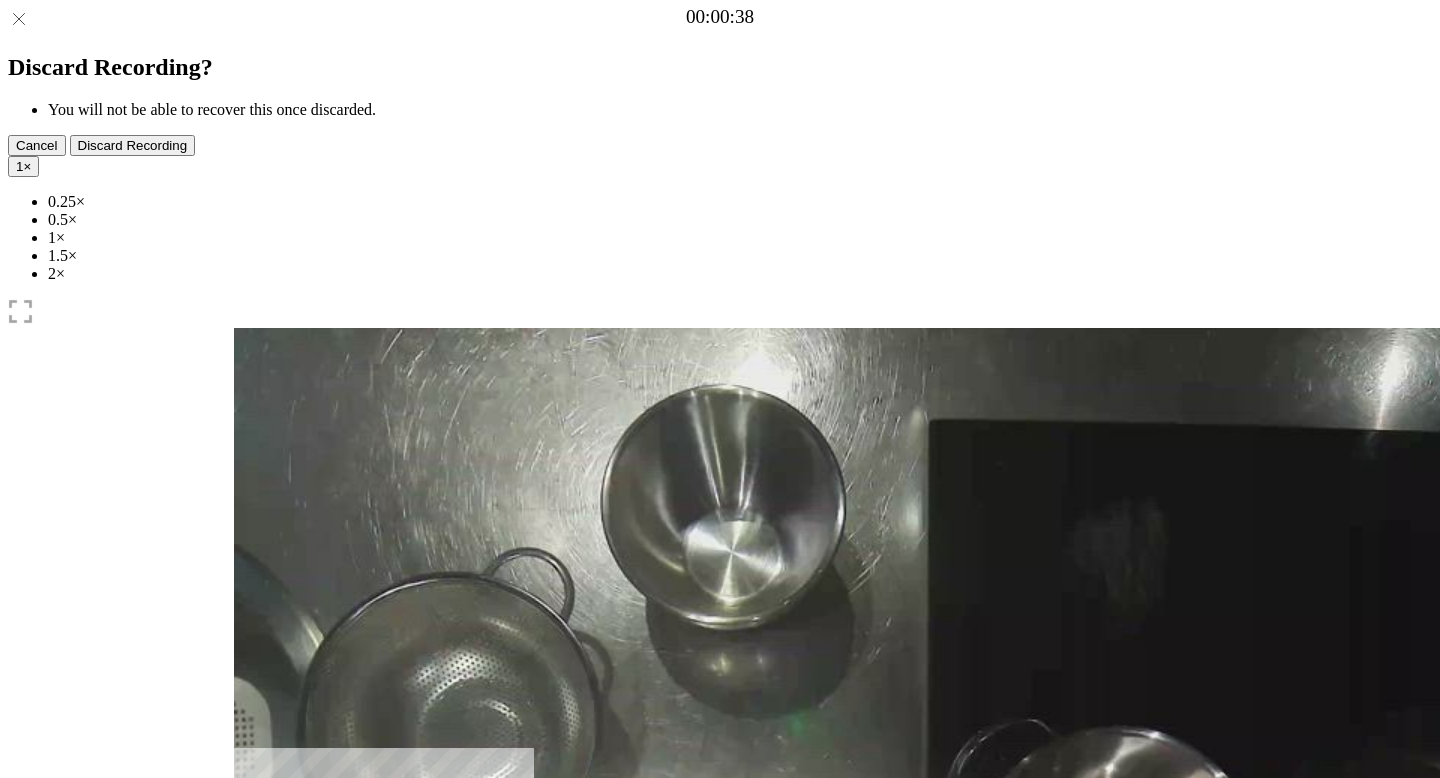 click on "0.5×" at bounding box center (740, 220) 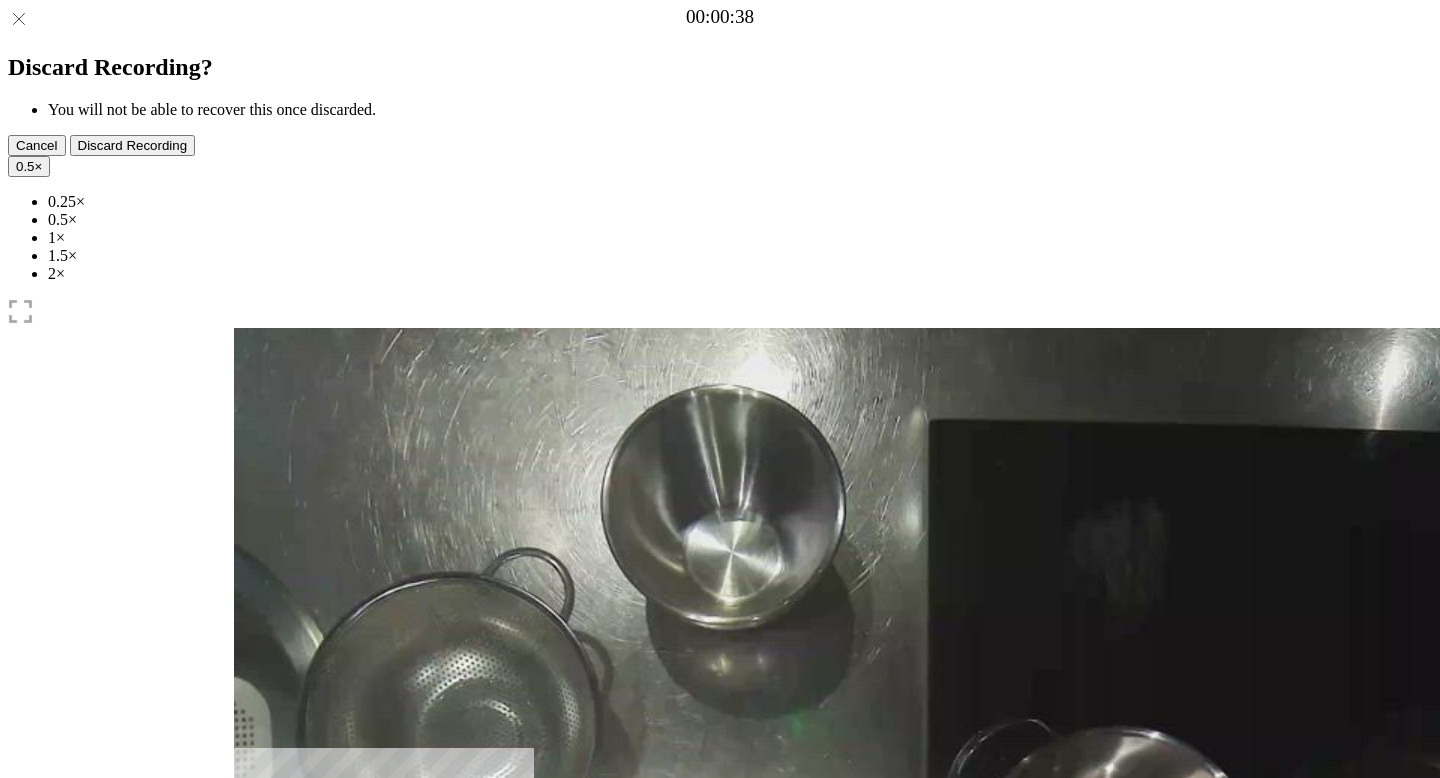 click at bounding box center [270, 1041] 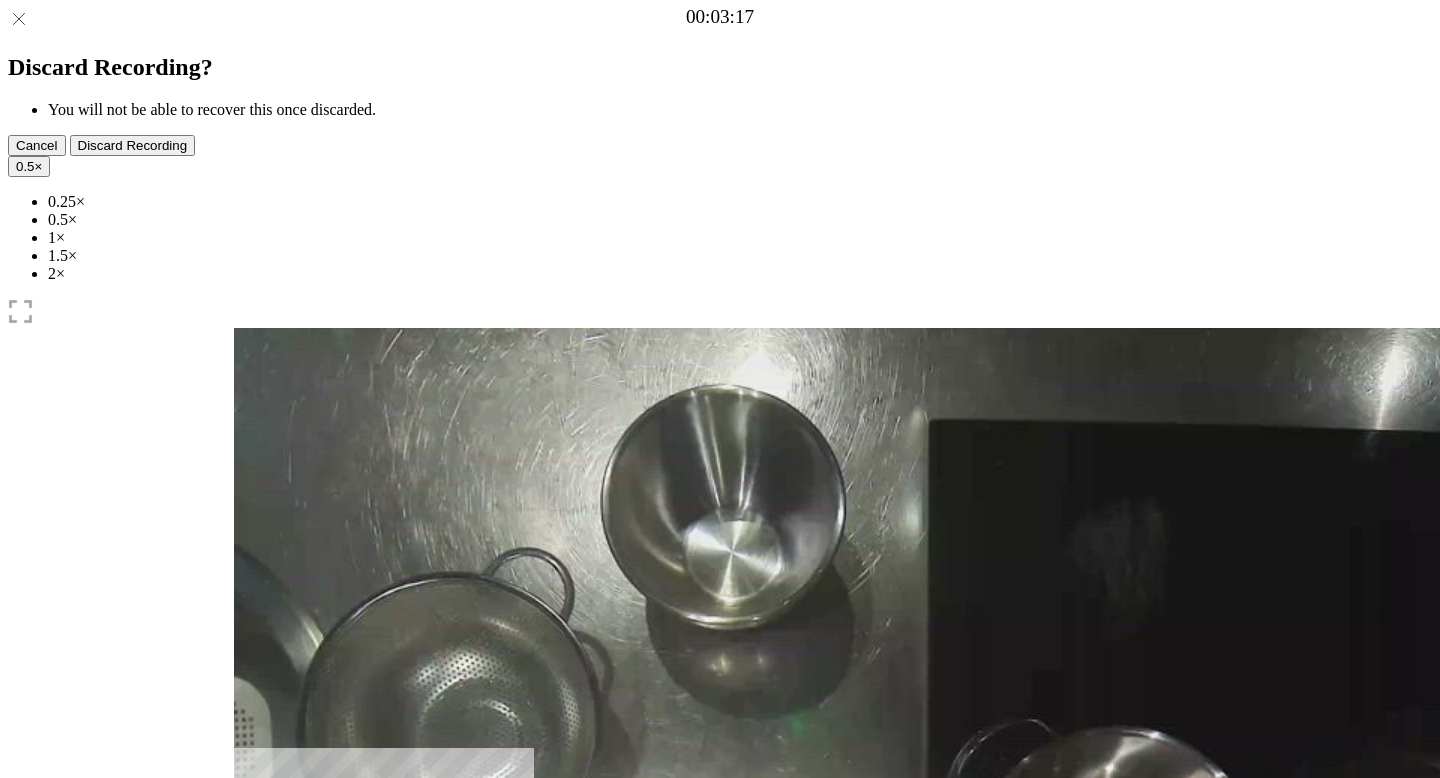 click at bounding box center (249, 990) 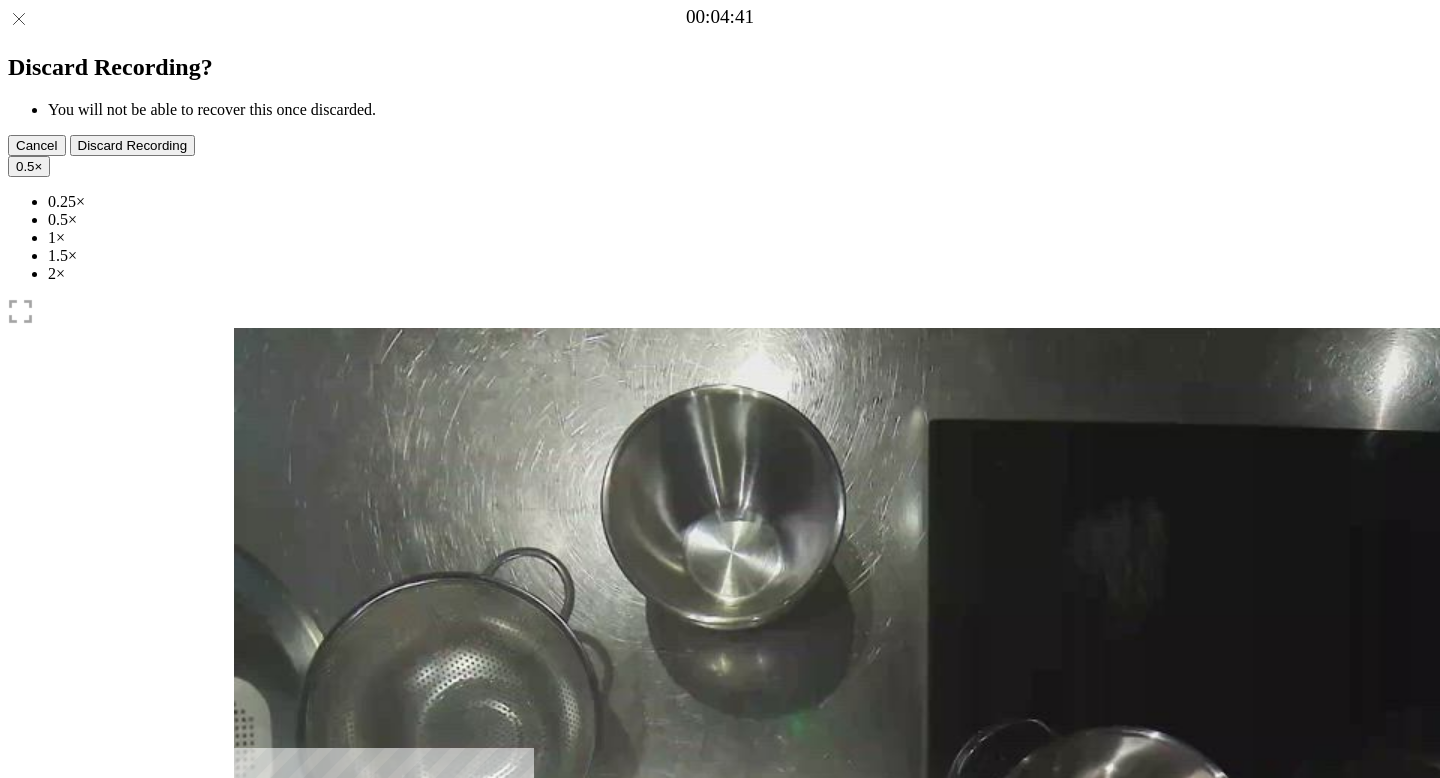 click at bounding box center (249, 990) 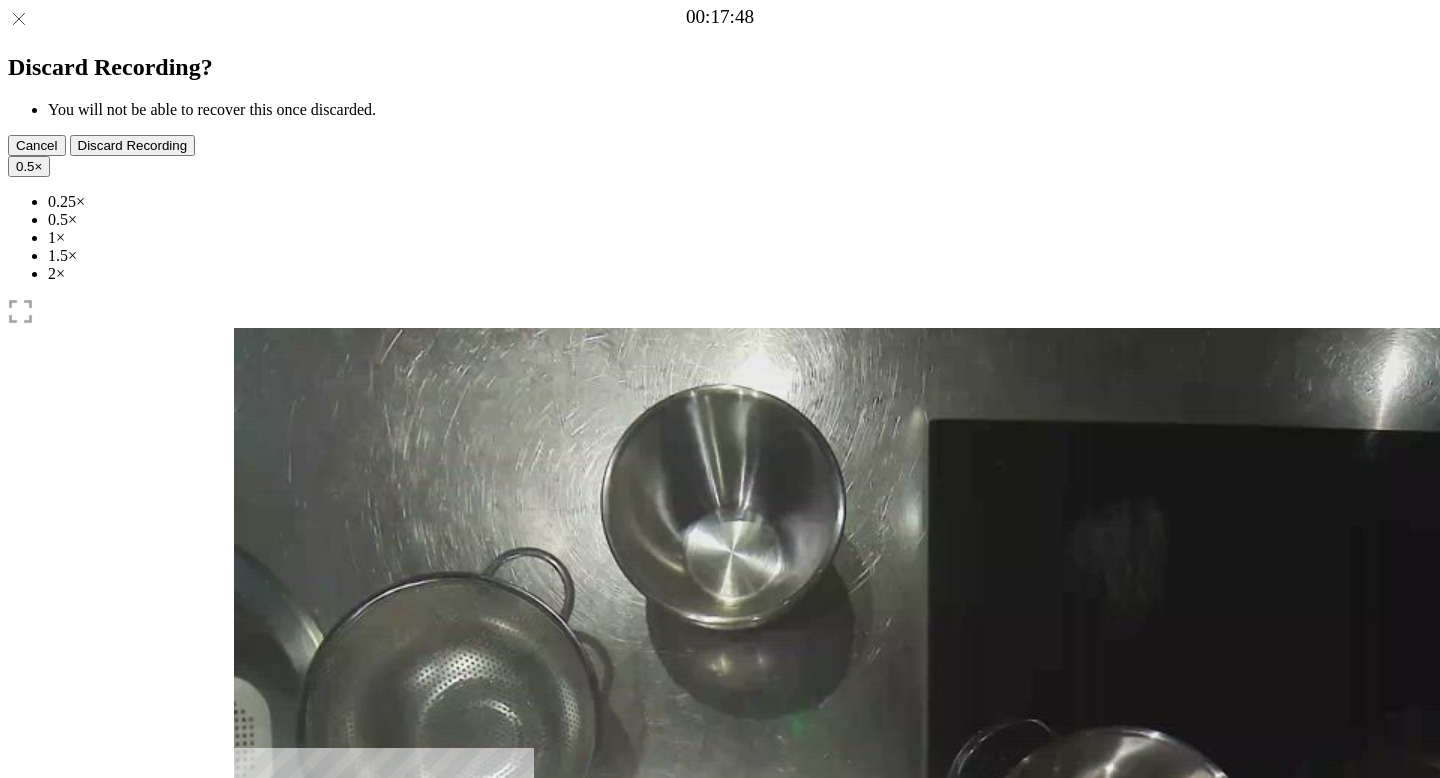 click at bounding box center (346, 1041) 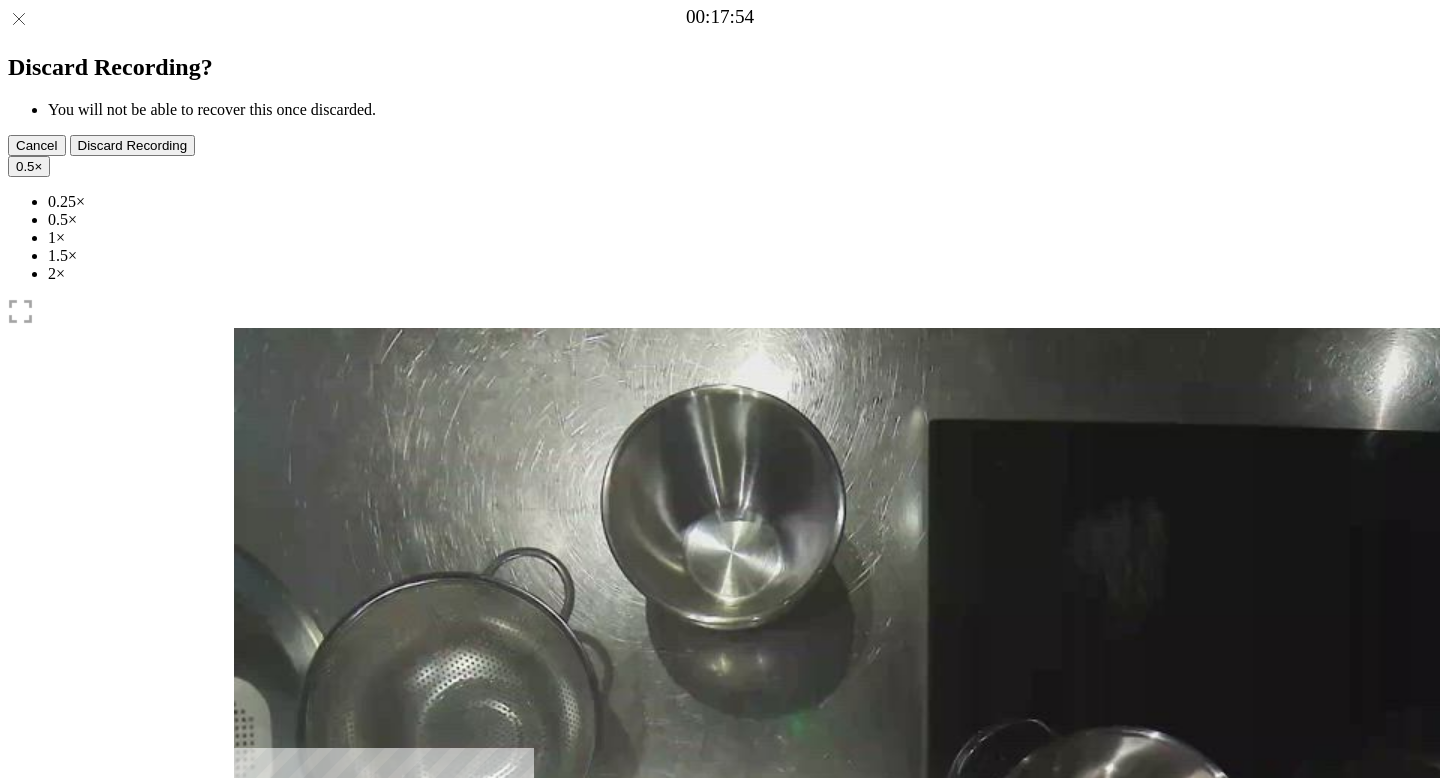 click at bounding box center (270, 1041) 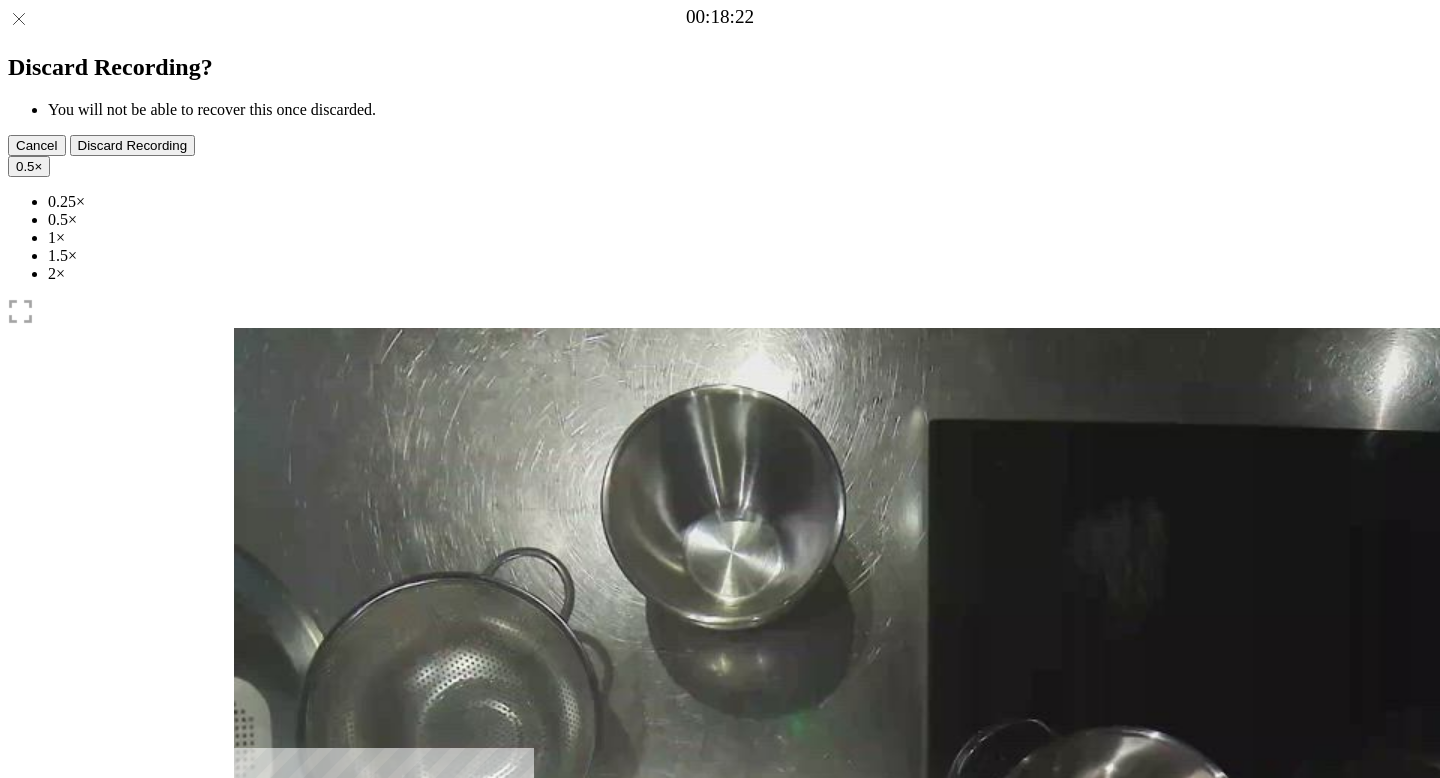 click at bounding box center (346, 1041) 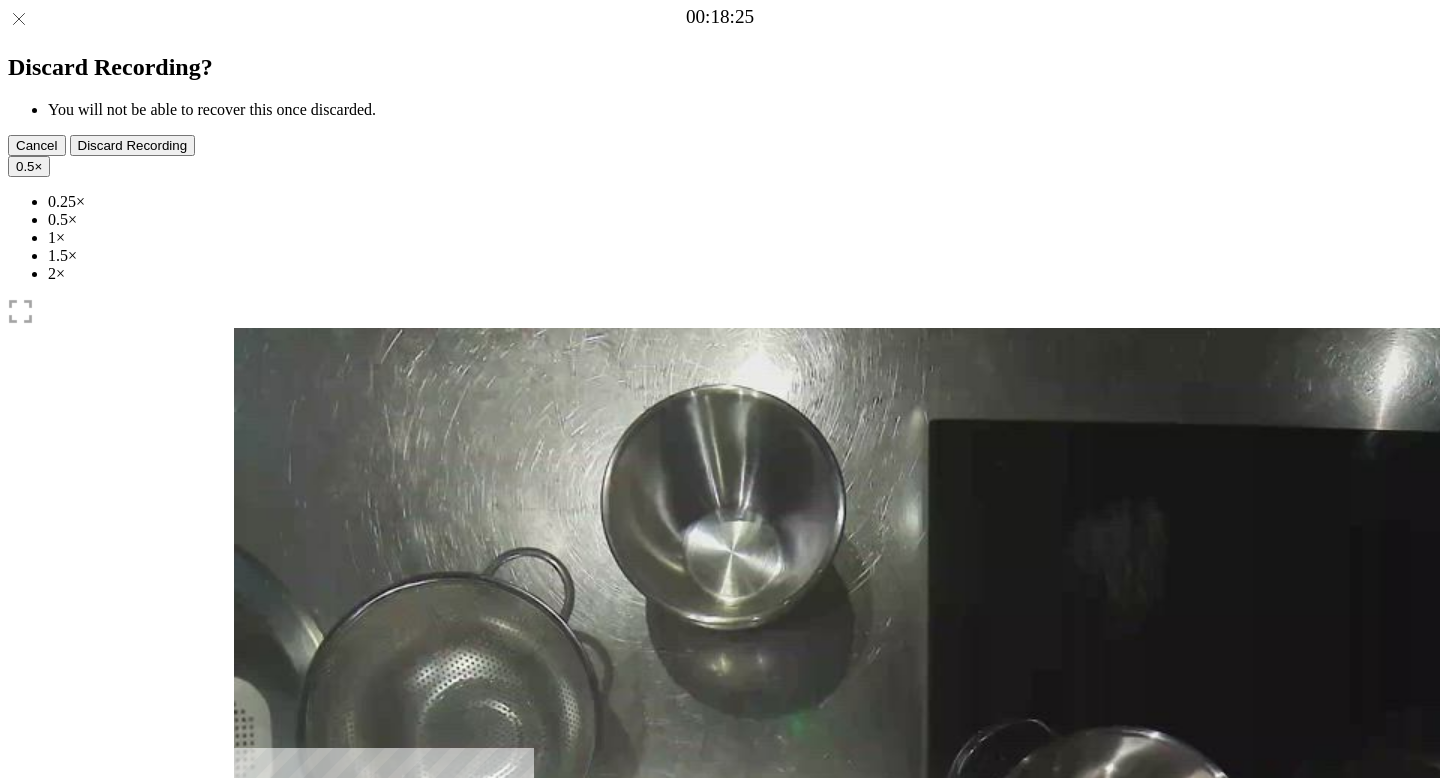 click at bounding box center [270, 1041] 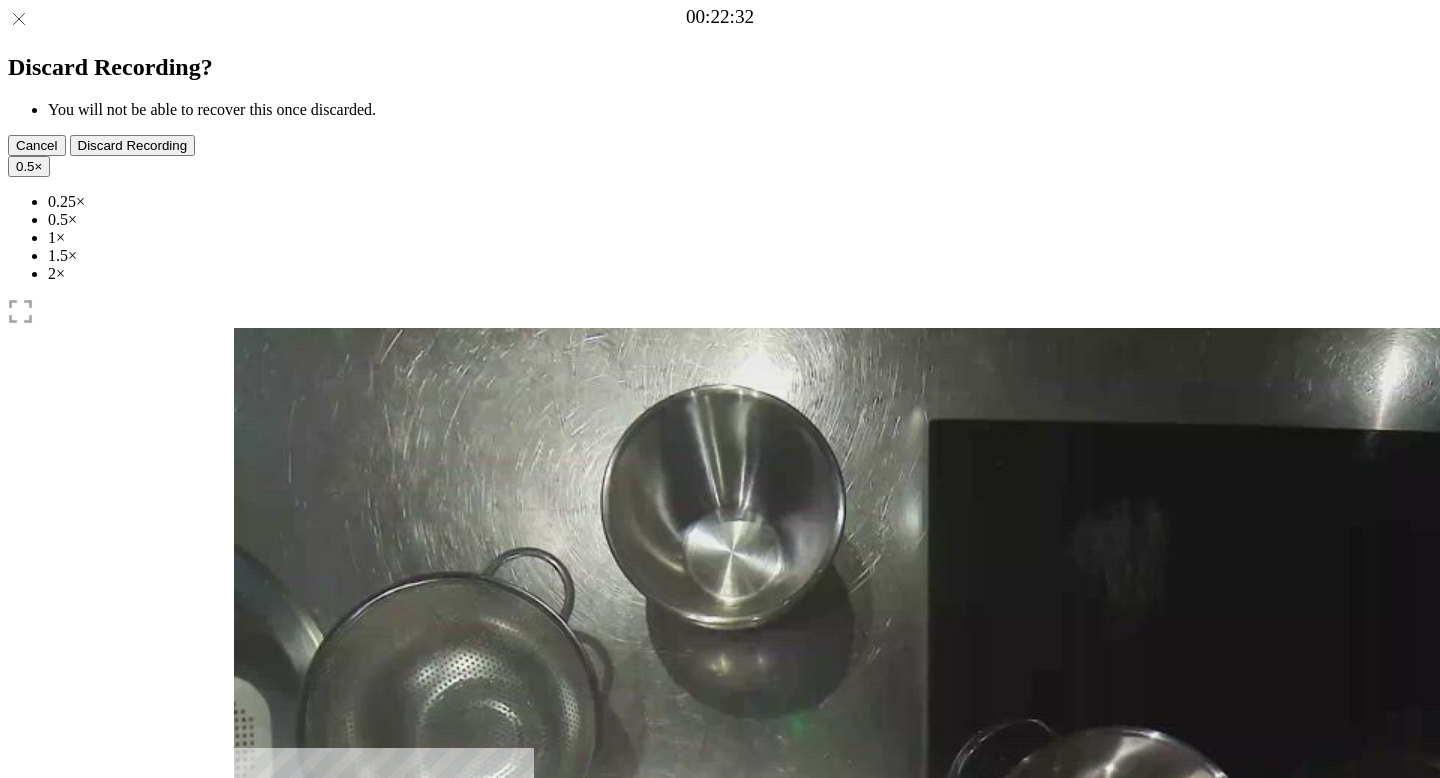 click at bounding box center [335, 1040] 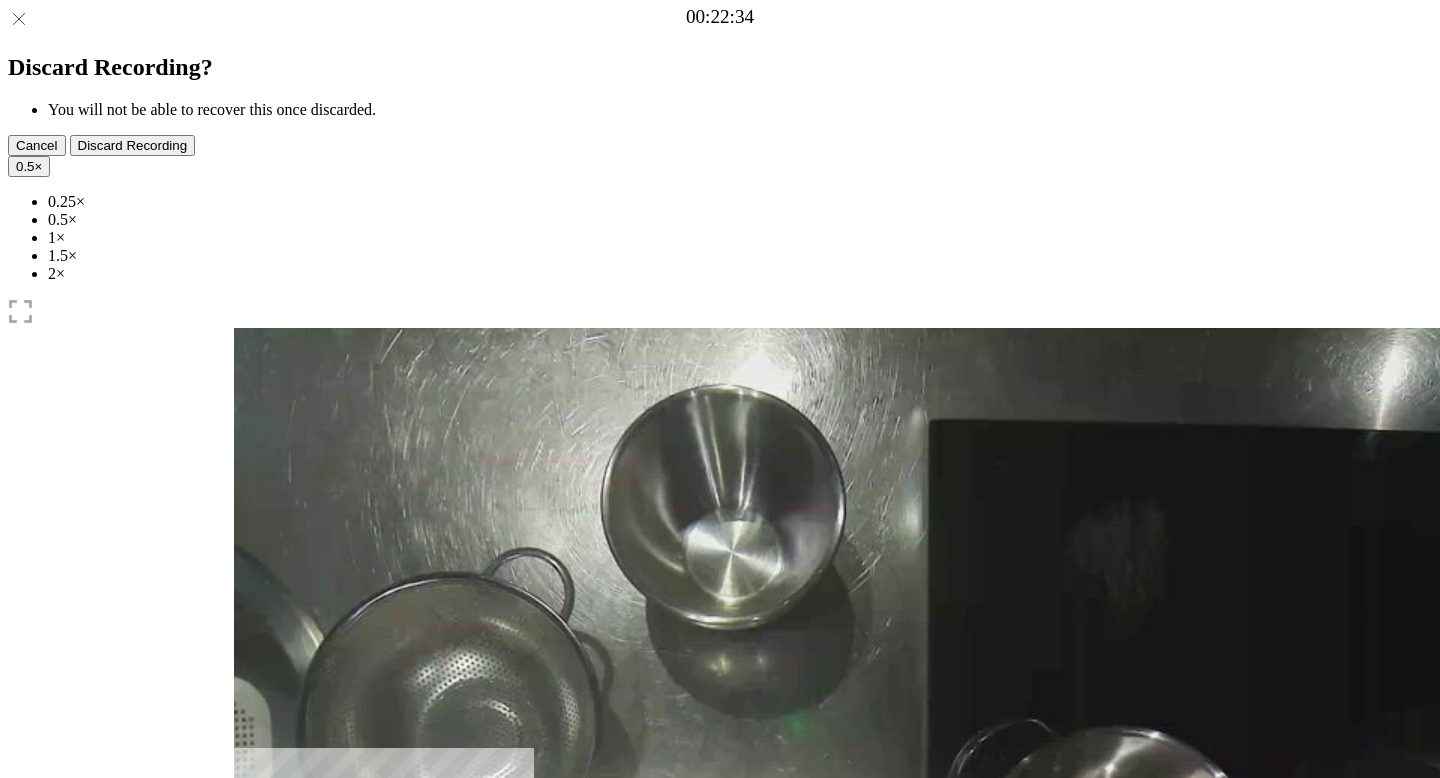 click at bounding box center (249, 955) 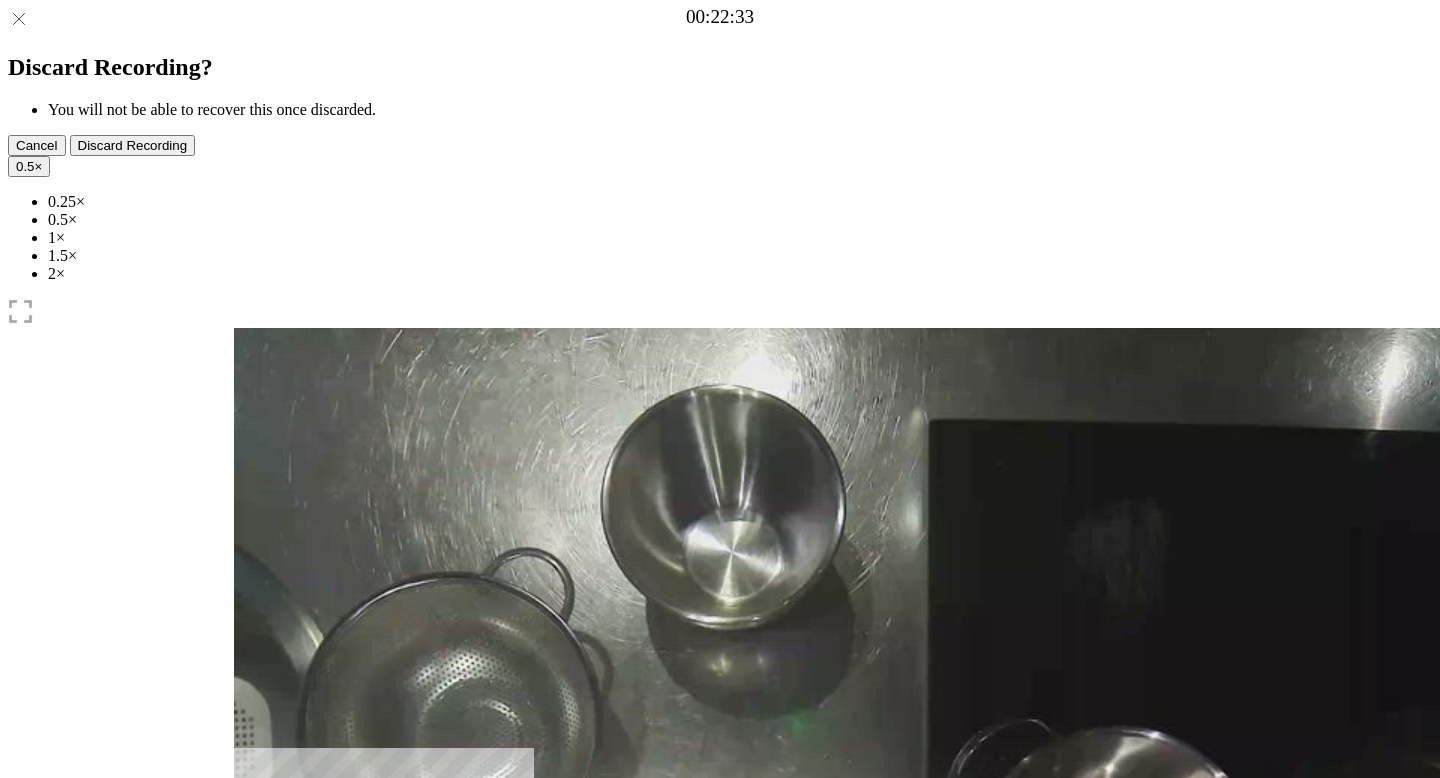 click at bounding box center [249, 955] 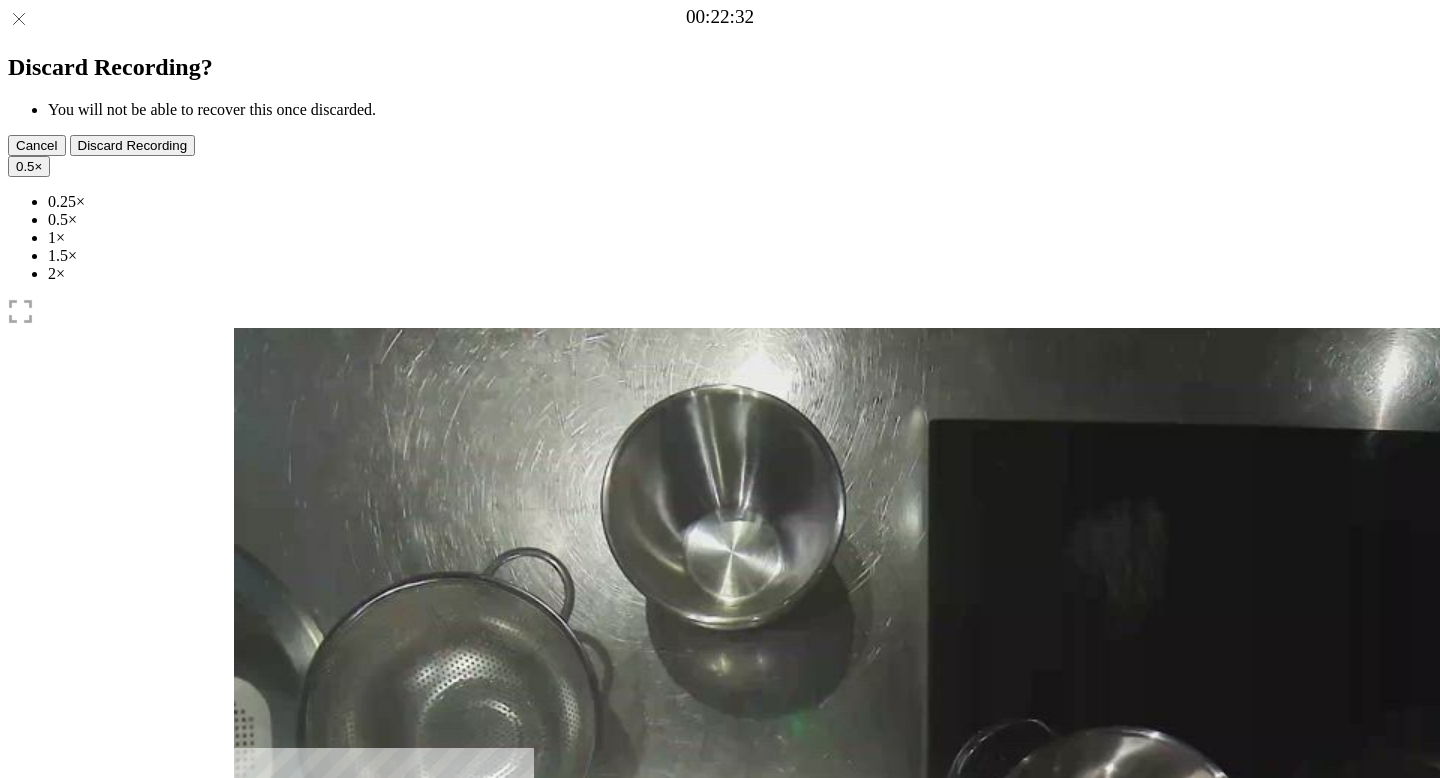 click at bounding box center (249, 955) 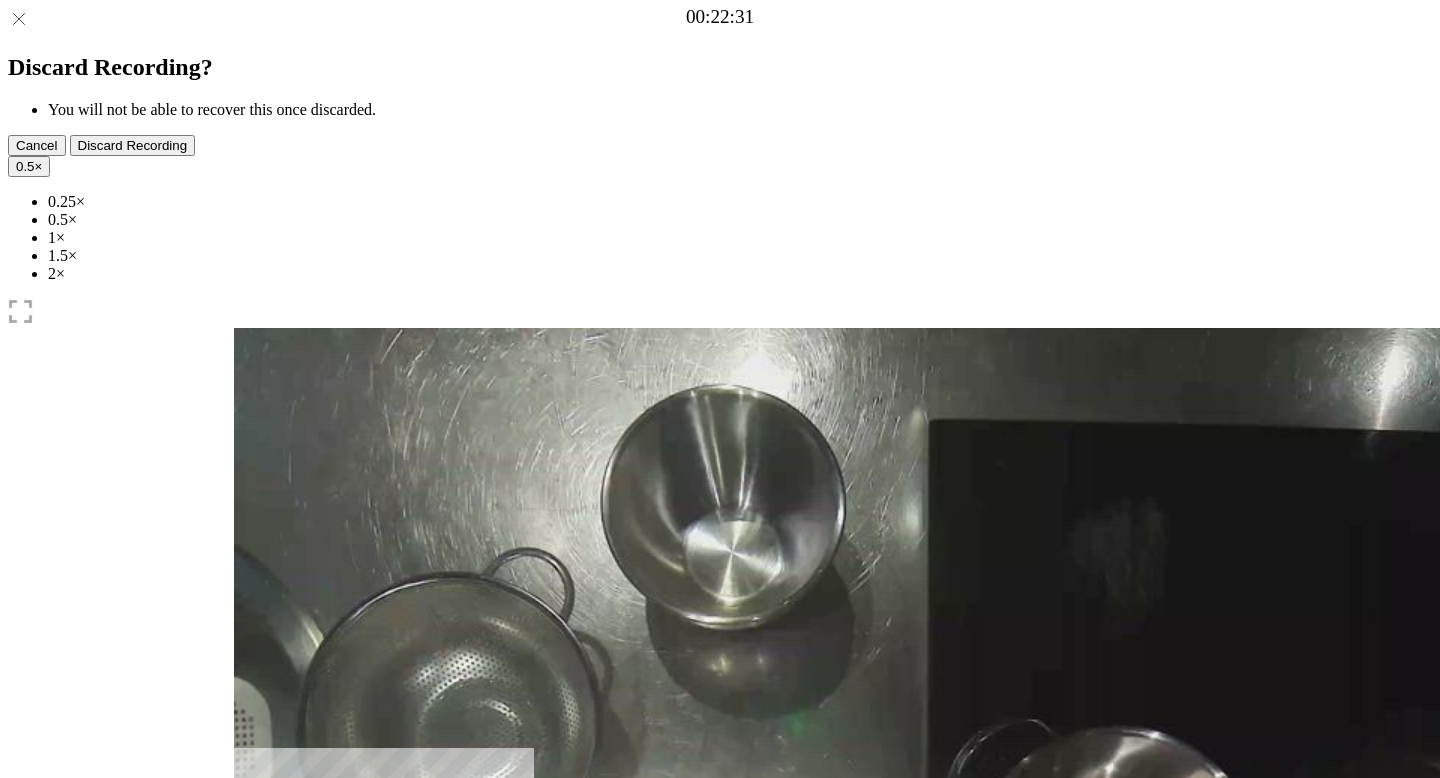 click at bounding box center [249, 955] 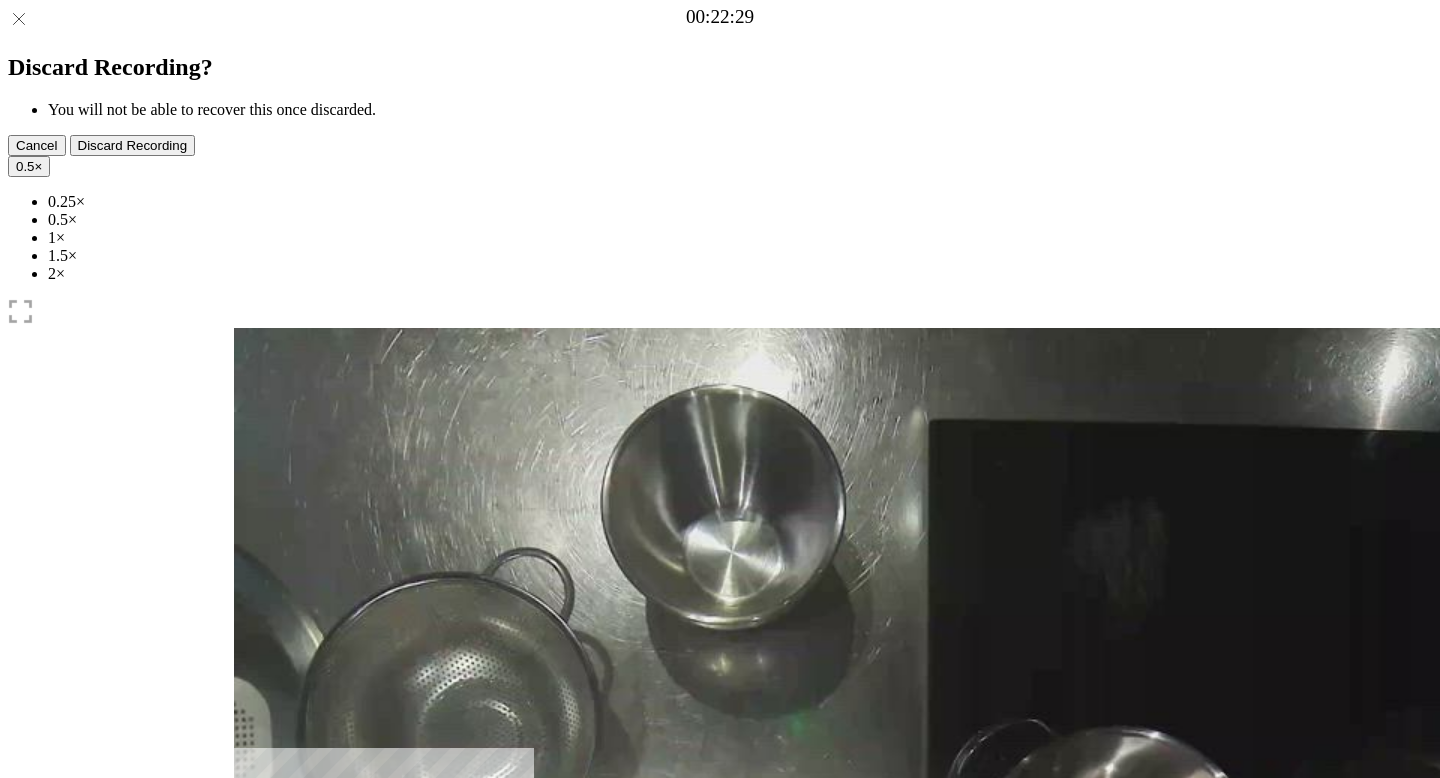 click at bounding box center (249, 955) 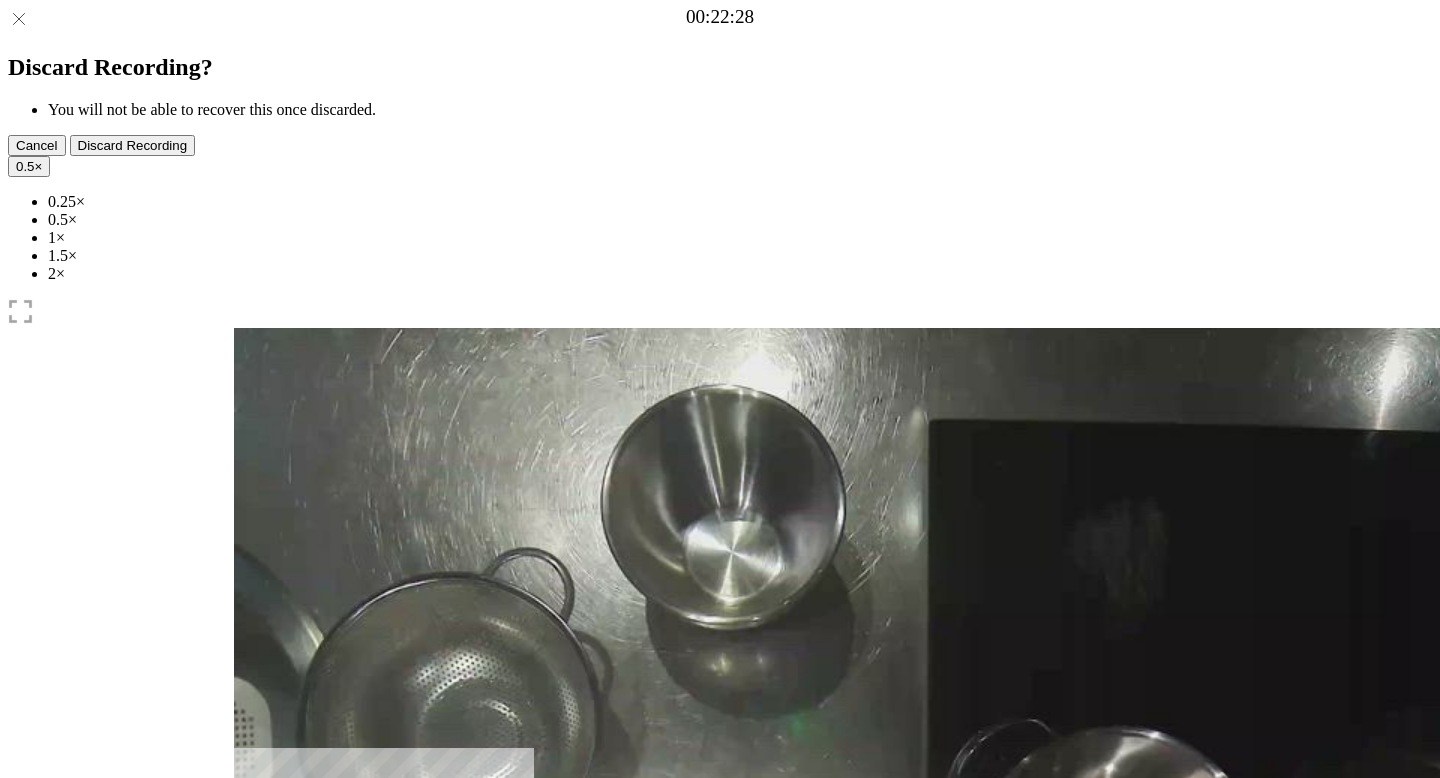 click at bounding box center [249, 955] 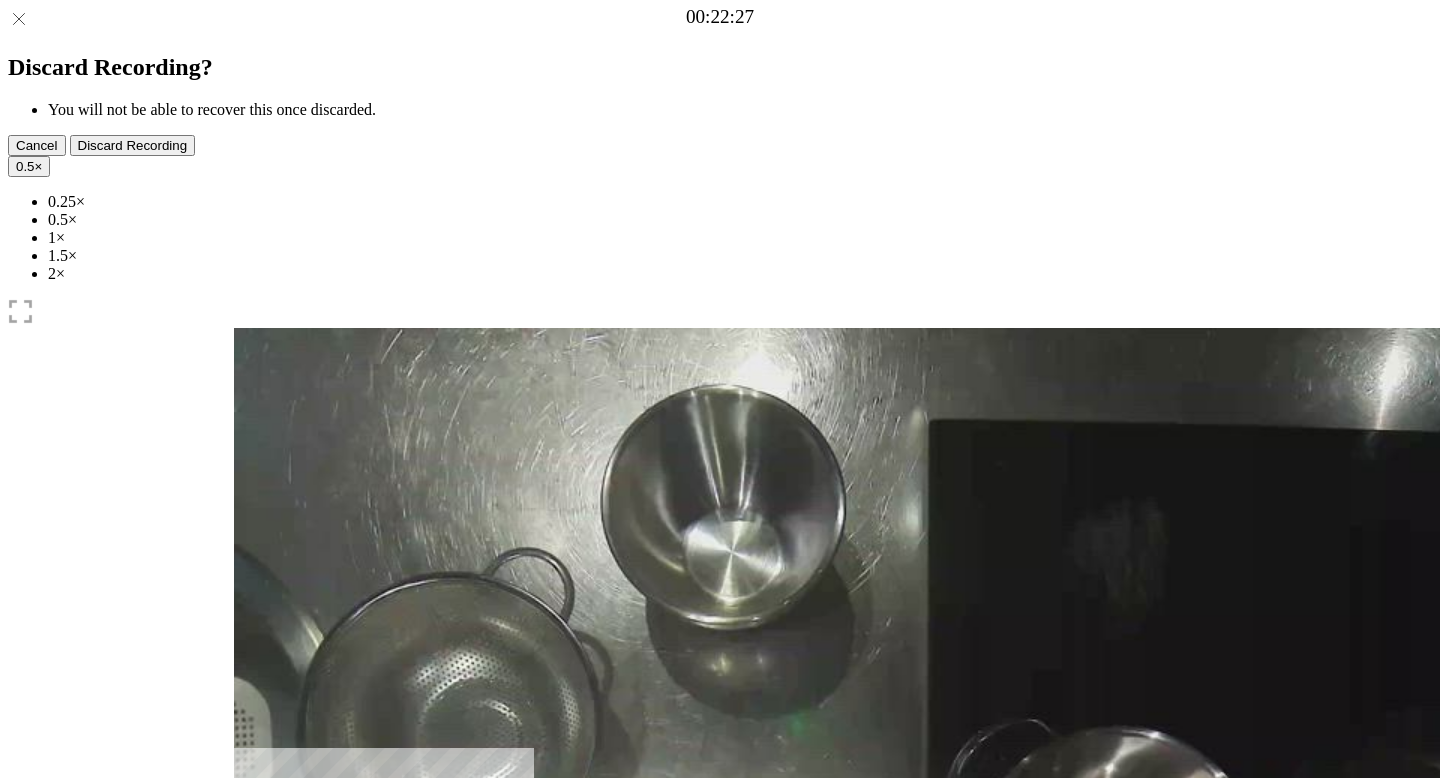 click at bounding box center [249, 955] 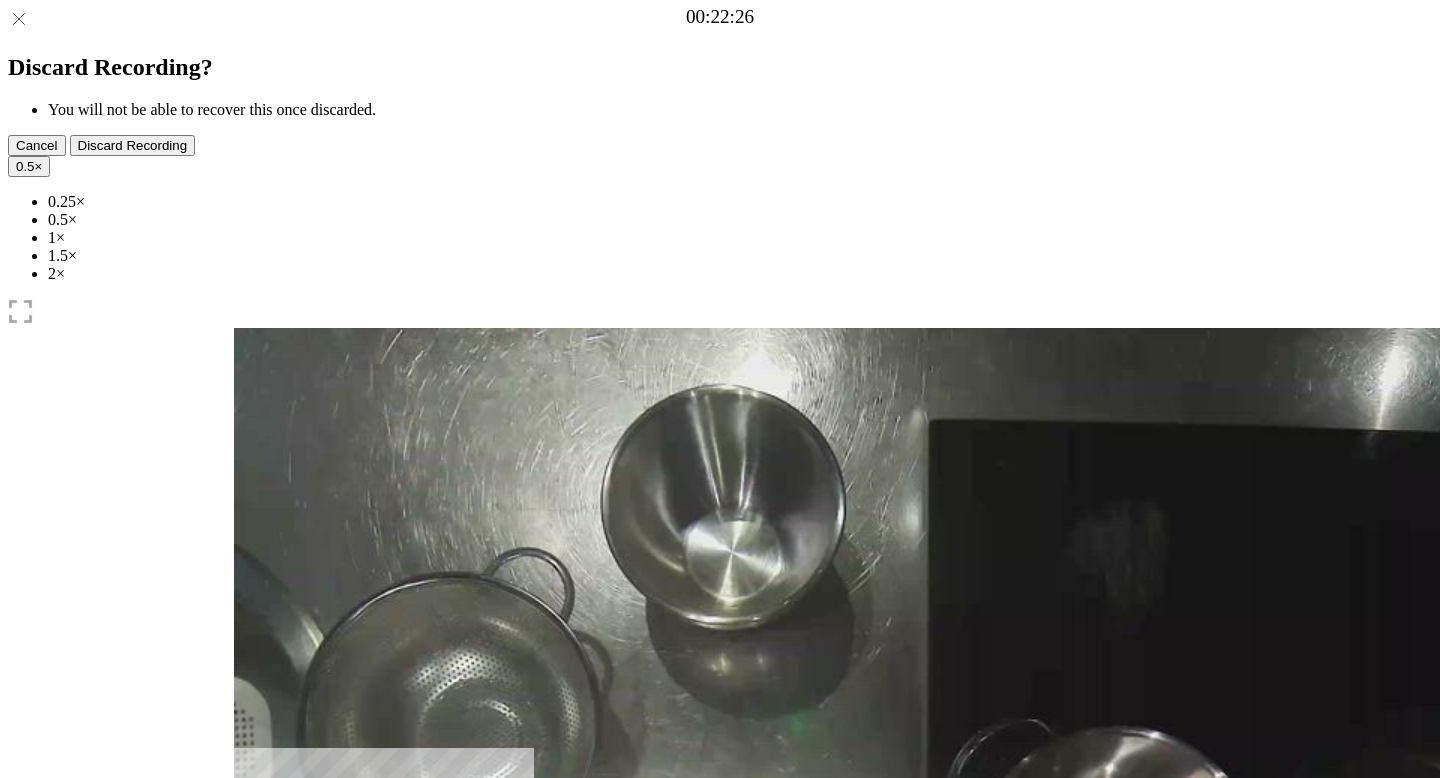 click at bounding box center [249, 955] 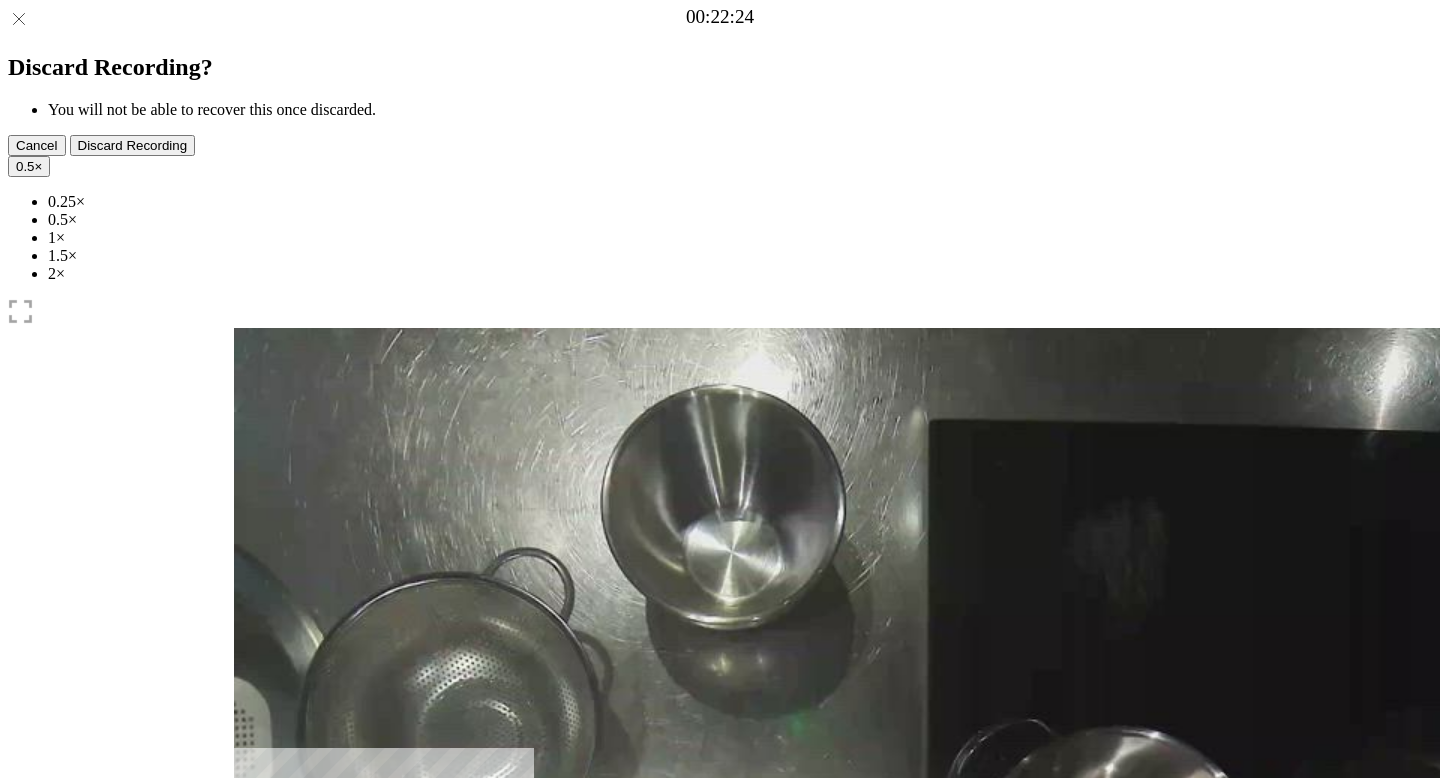 click at bounding box center (249, 955) 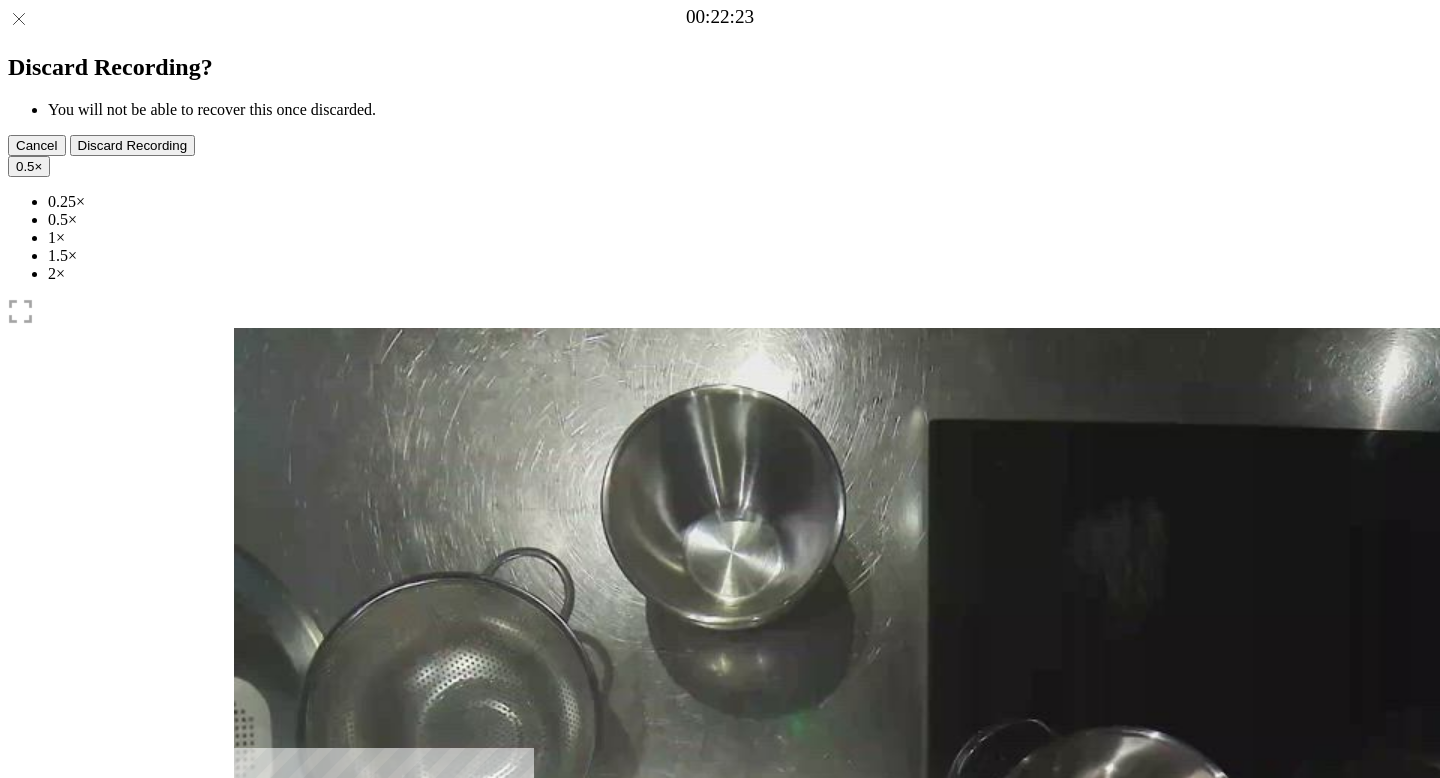 click at bounding box center [249, 955] 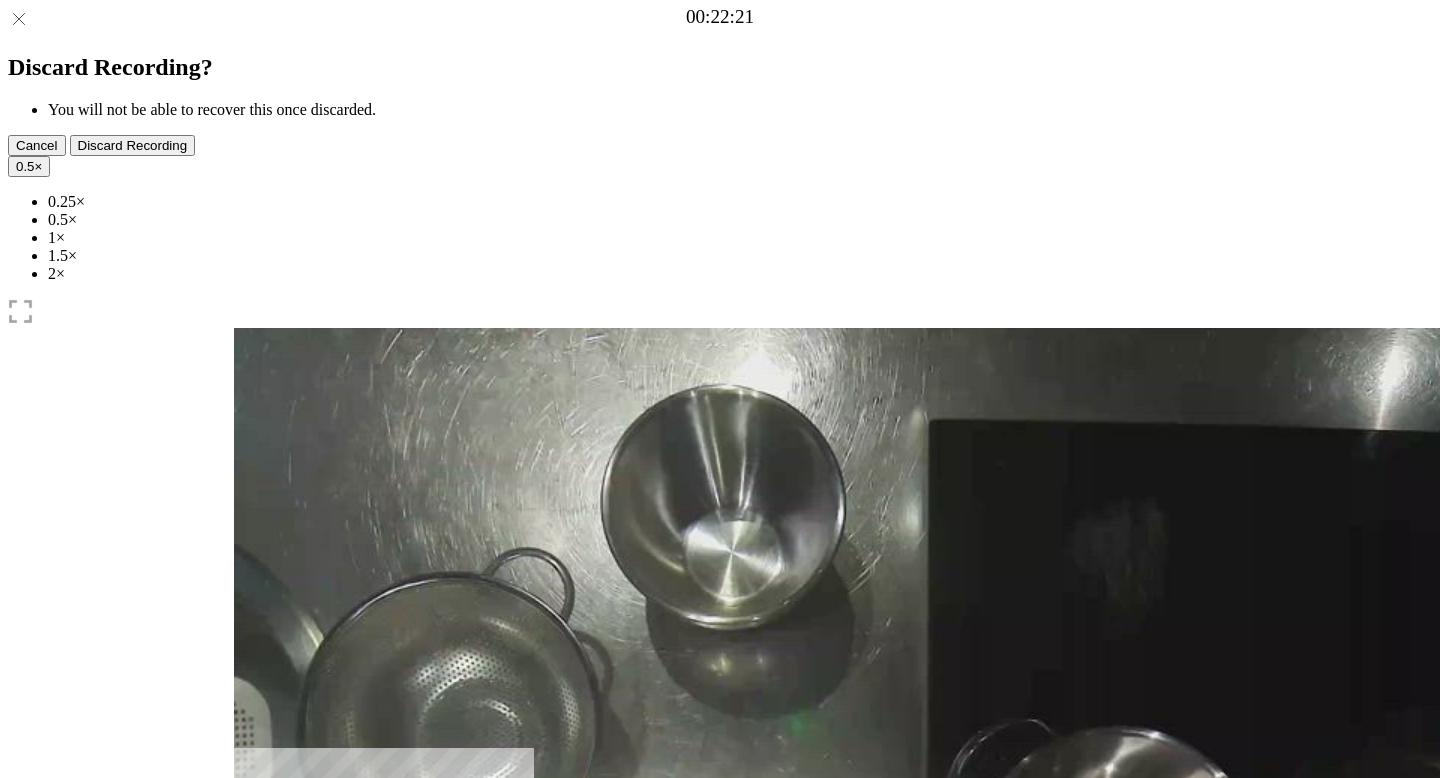 click at bounding box center [249, 955] 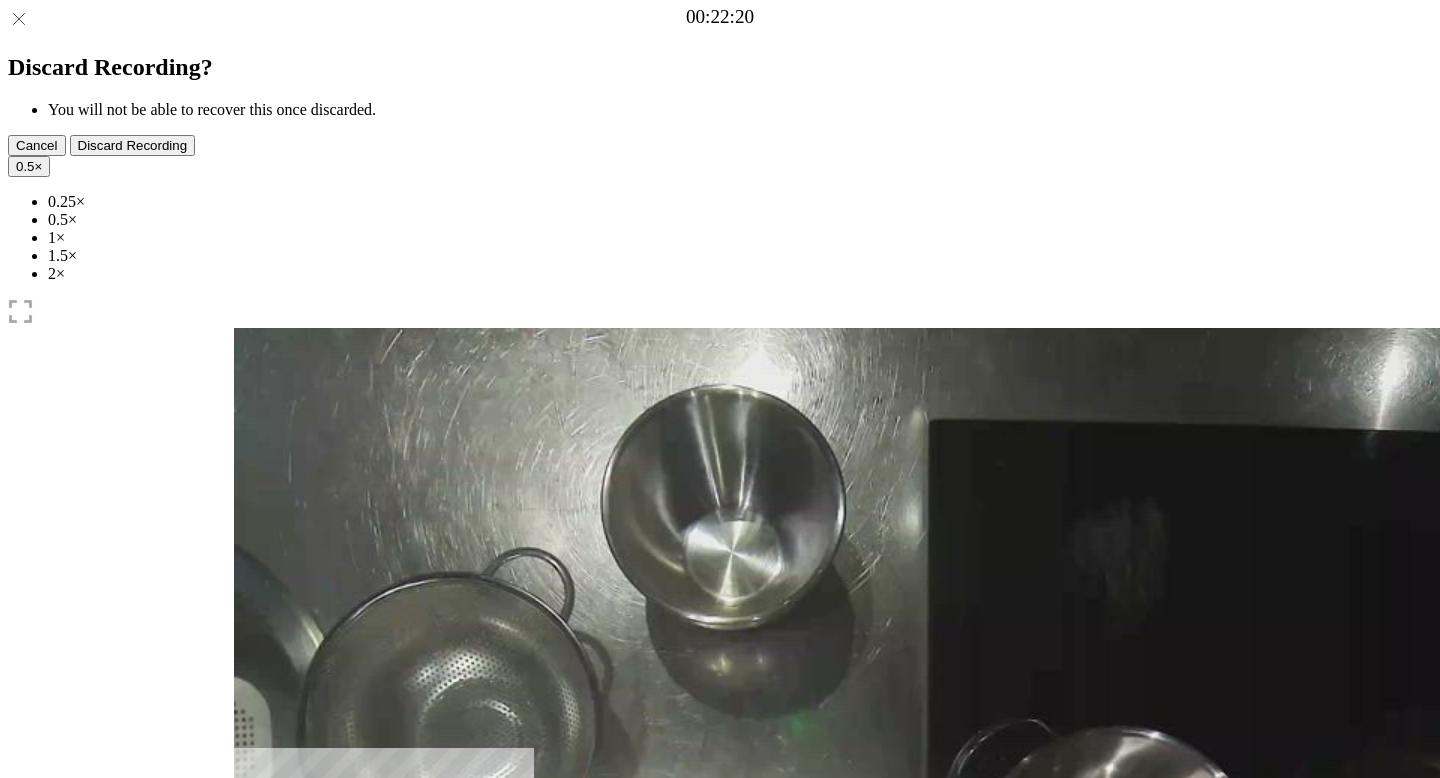 click at bounding box center [249, 955] 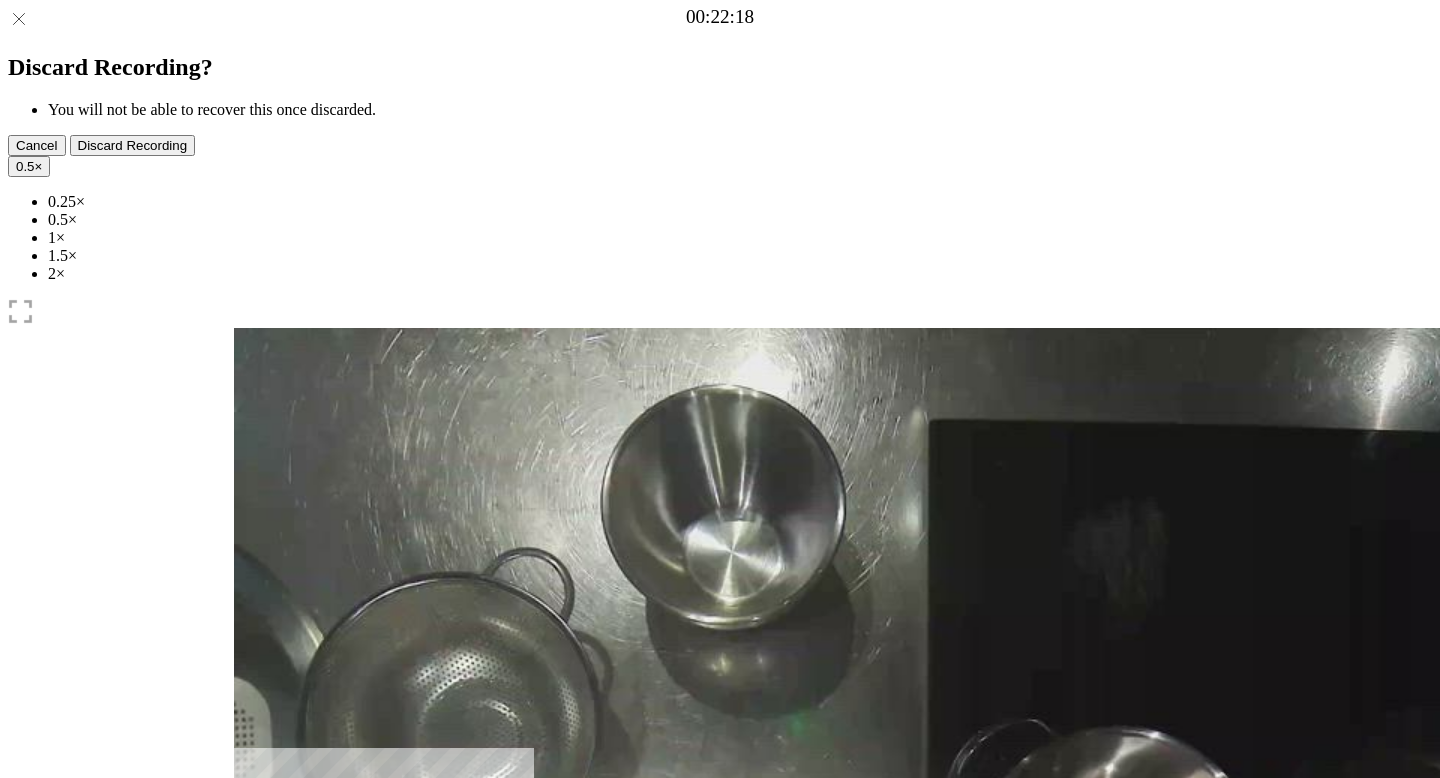 click at bounding box center [249, 955] 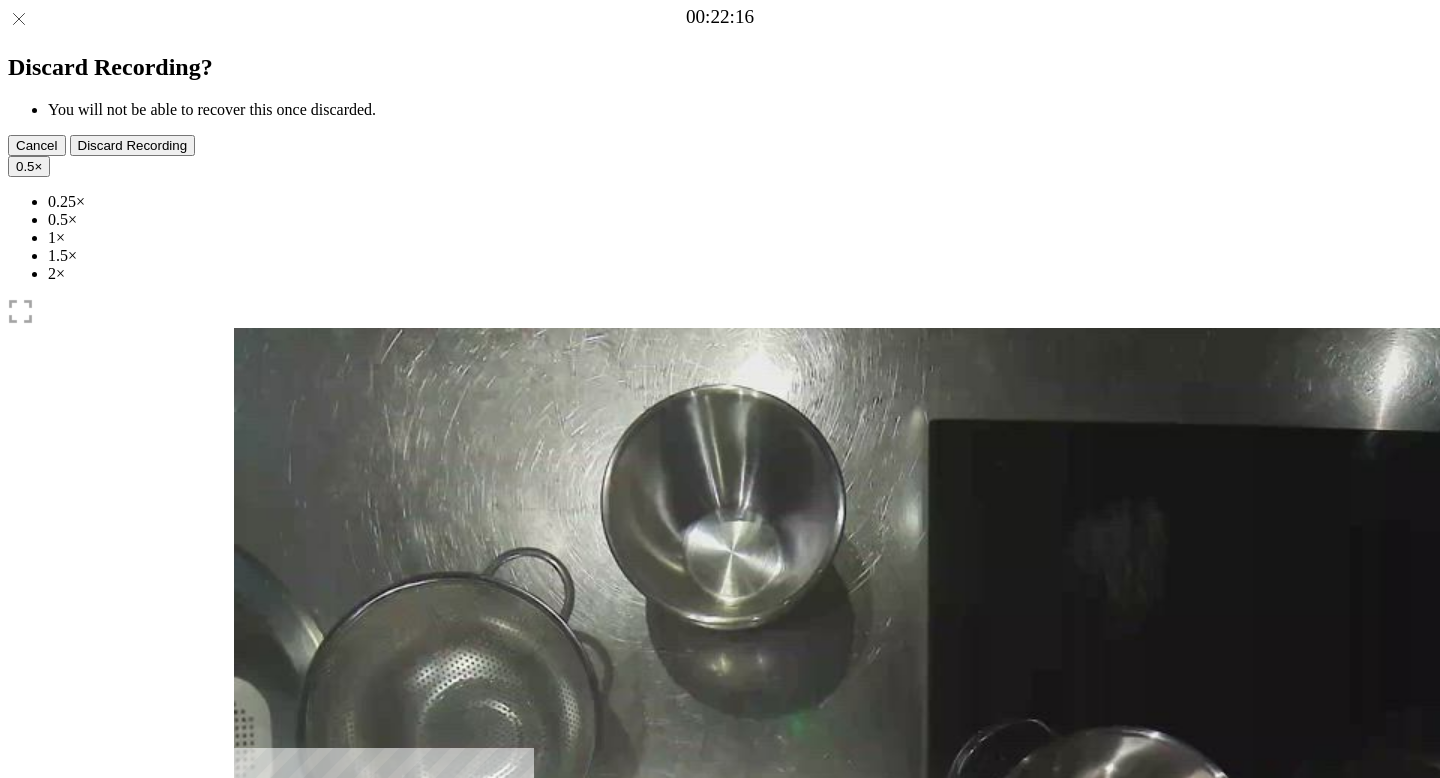 click at bounding box center (249, 955) 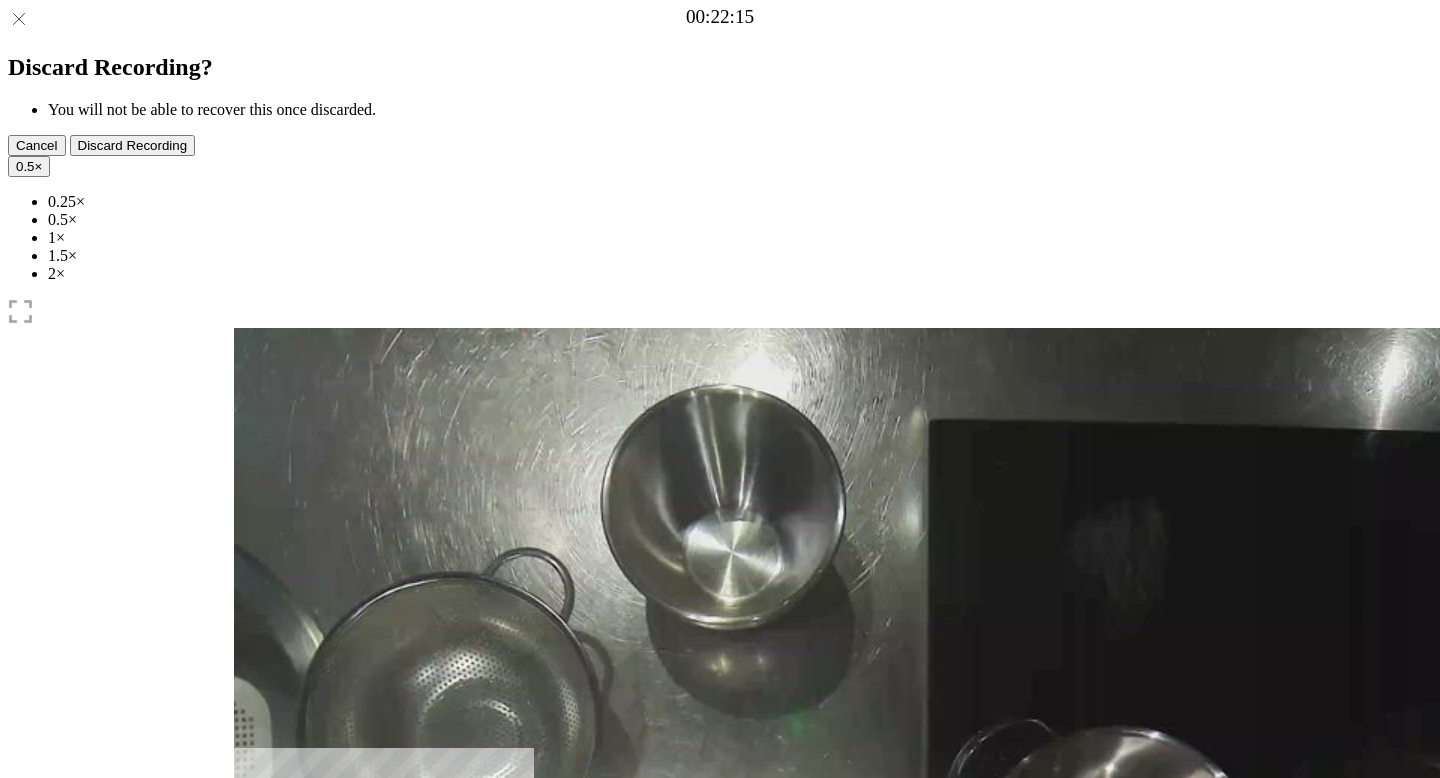 click at bounding box center [249, 955] 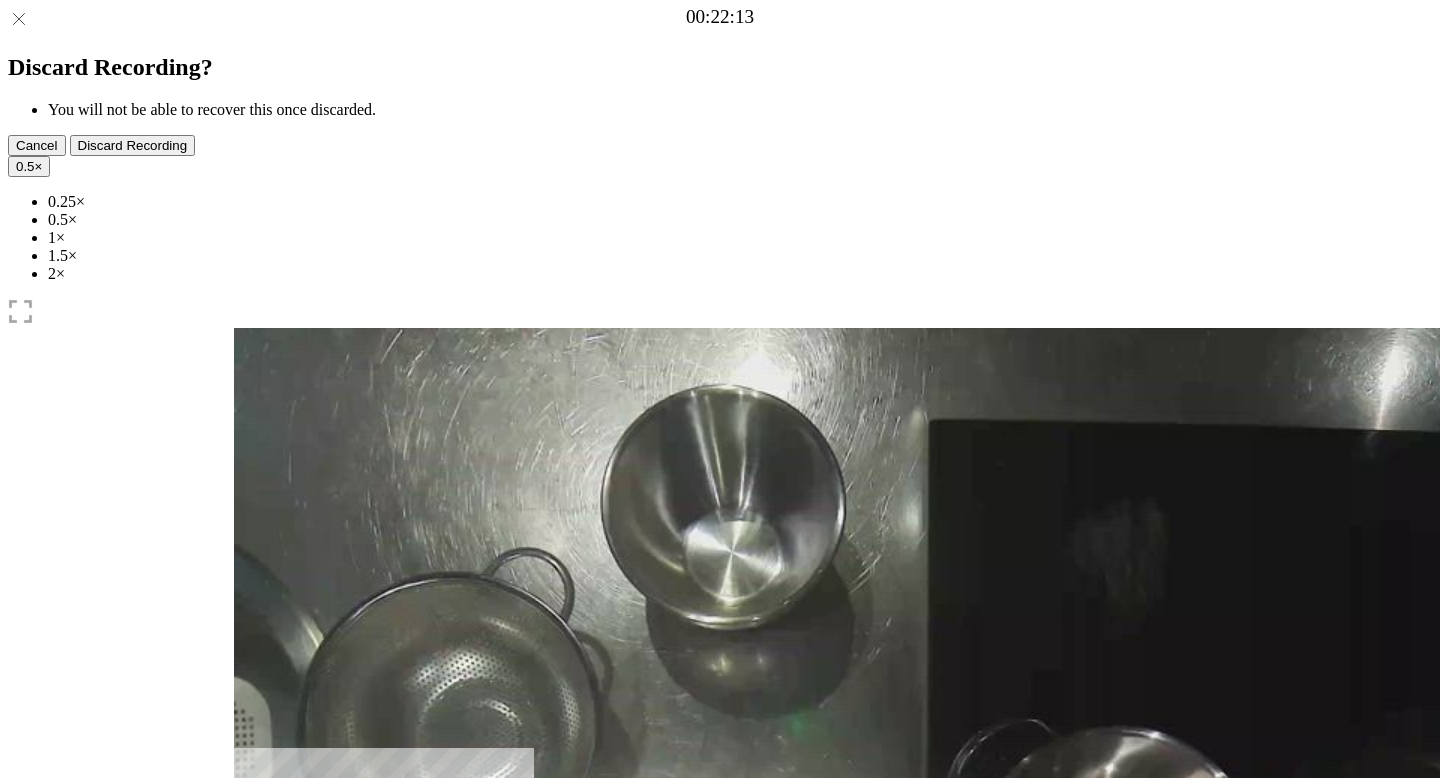 click at bounding box center (249, 955) 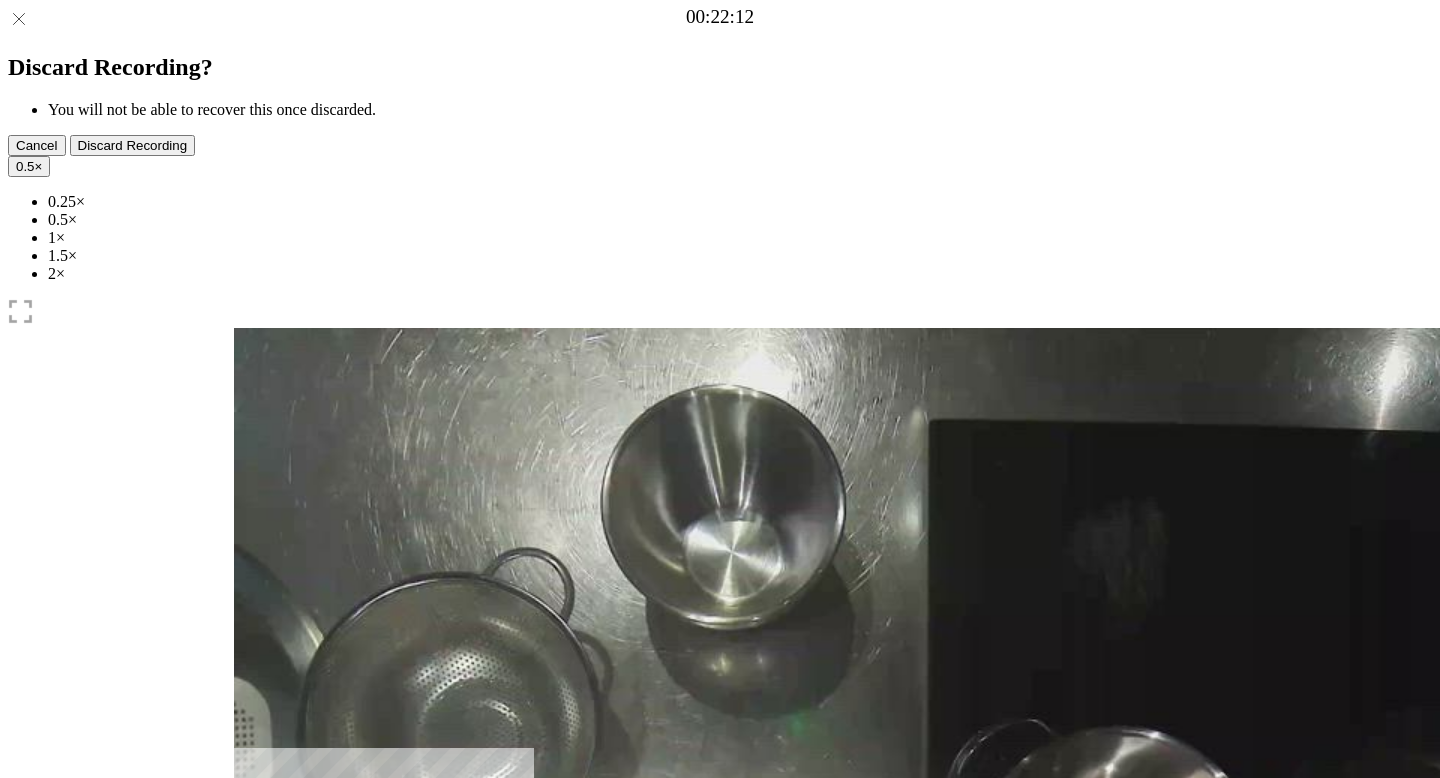 click at bounding box center (249, 955) 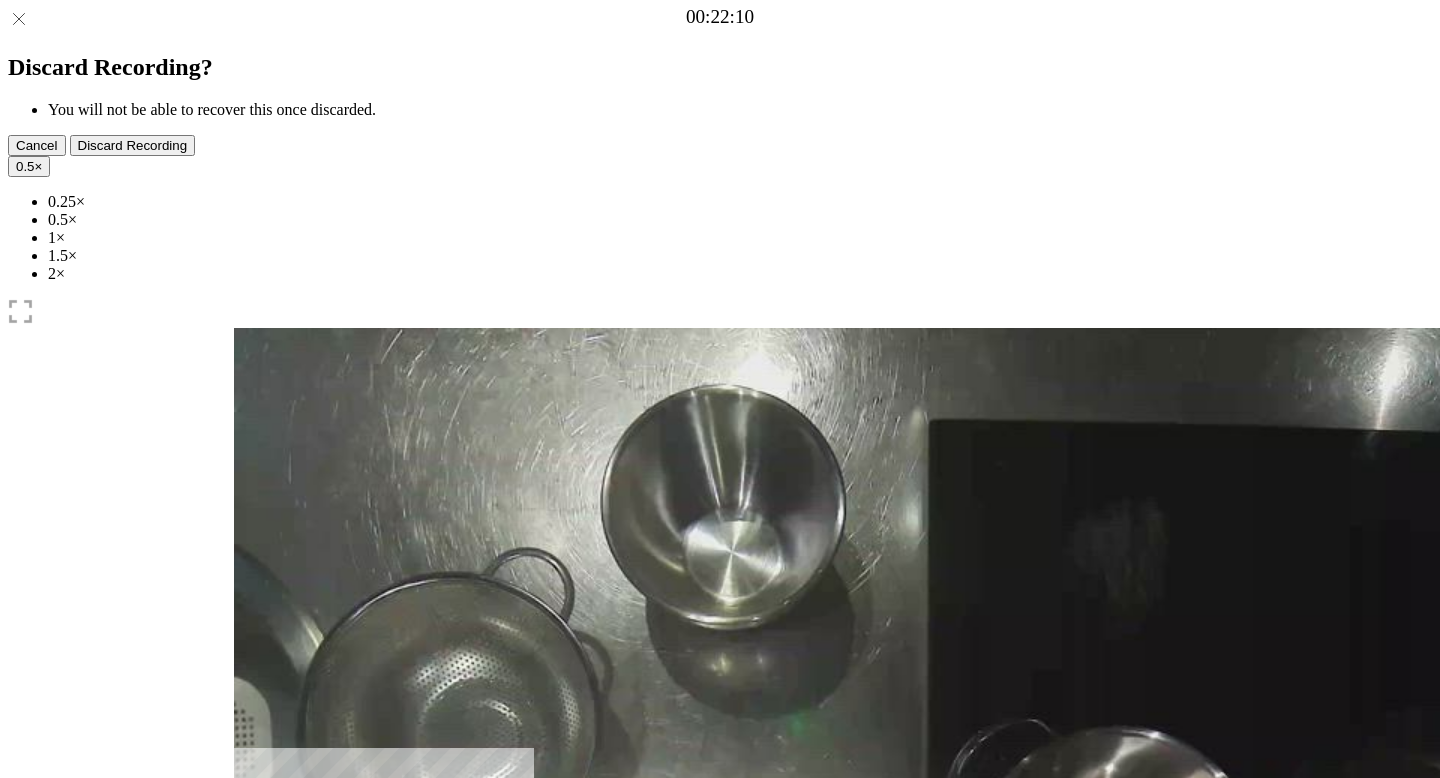 click at bounding box center [249, 955] 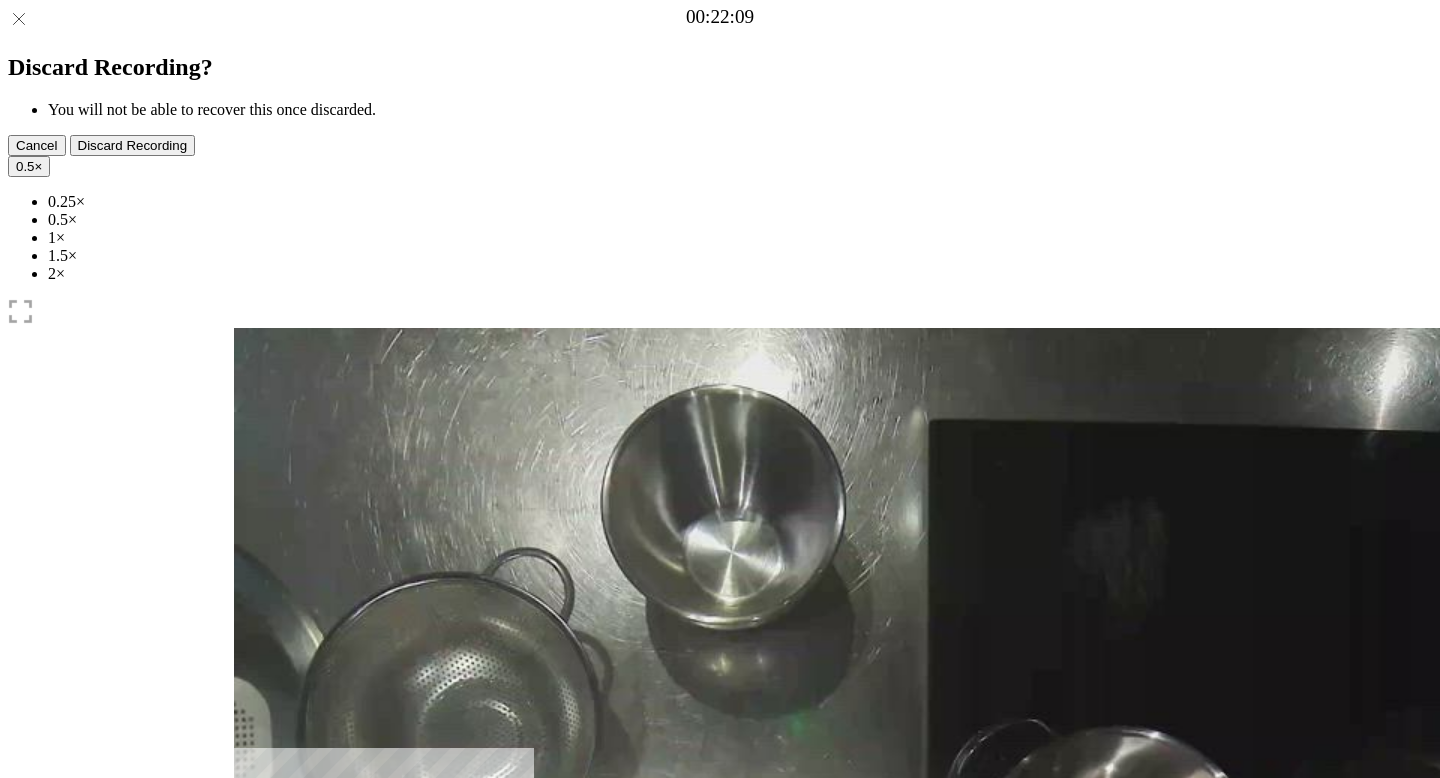 click at bounding box center (249, 955) 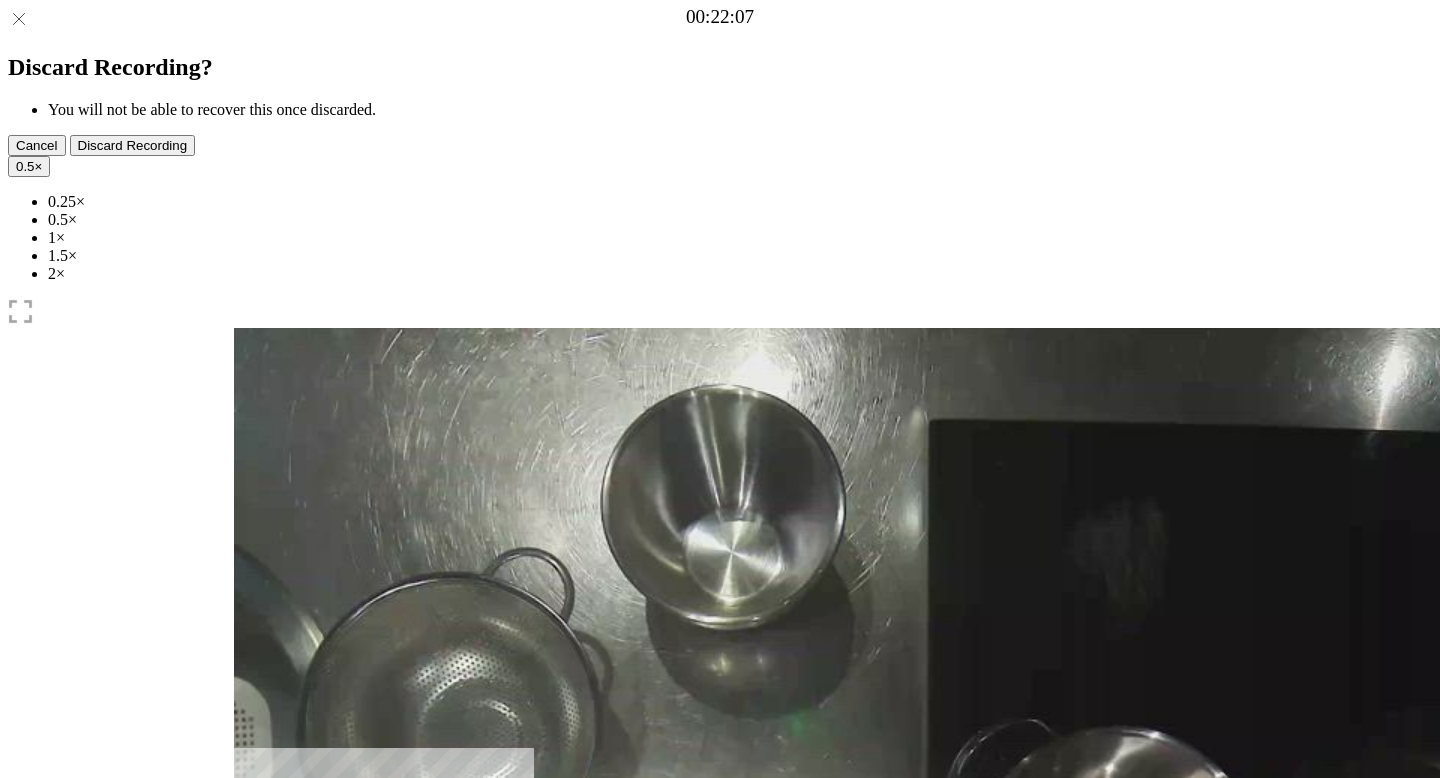click at bounding box center [249, 955] 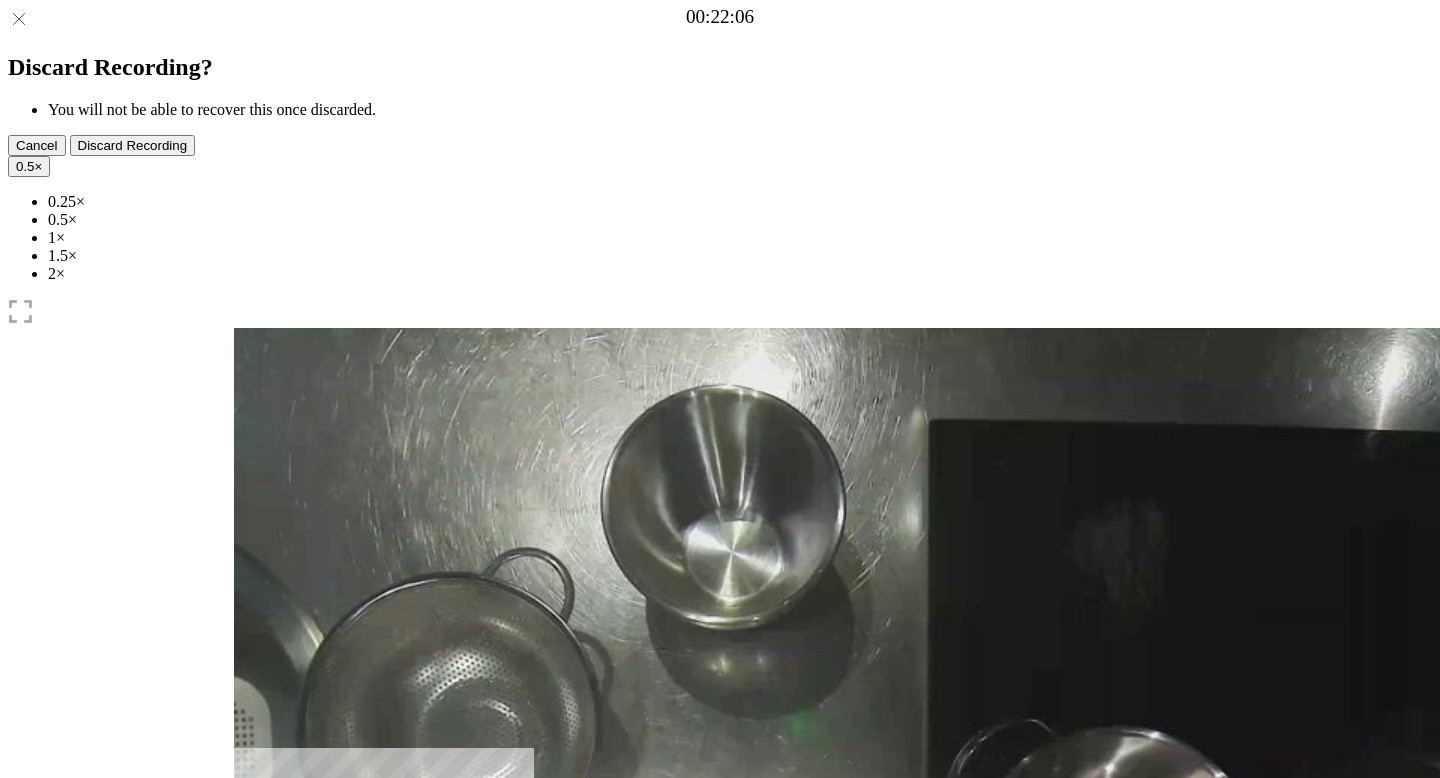 click on "0.5" at bounding box center [25, 166] 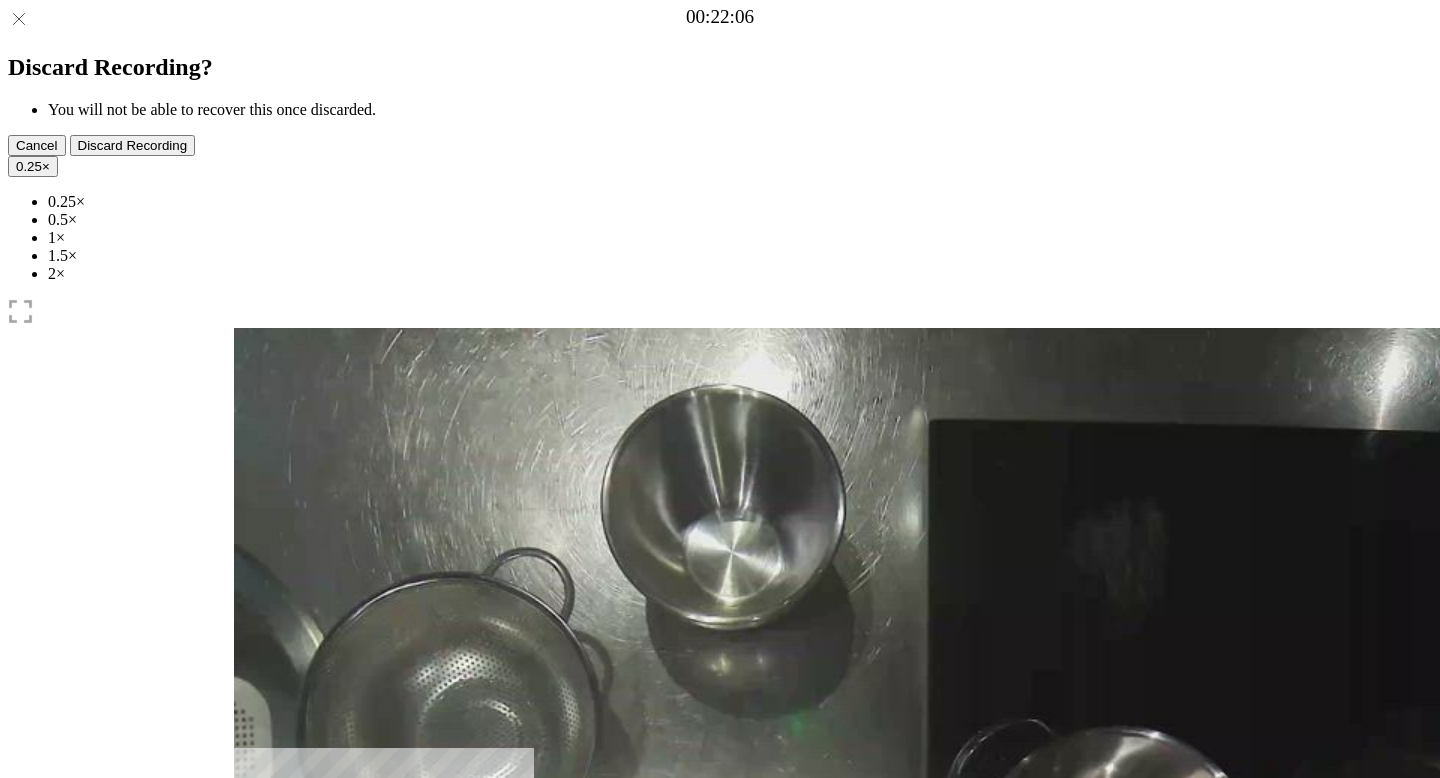 click at bounding box center [270, 1041] 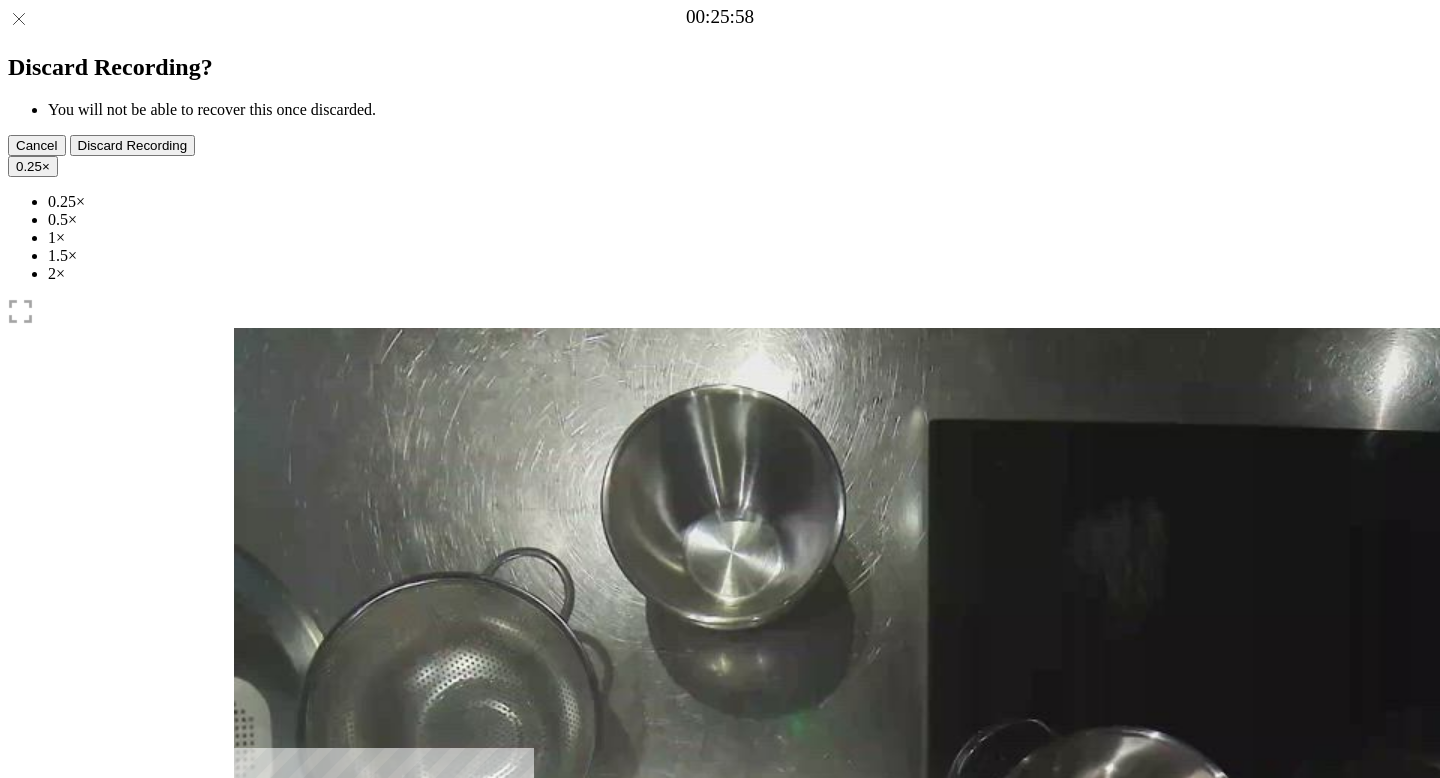 click at bounding box center [356, 1040] 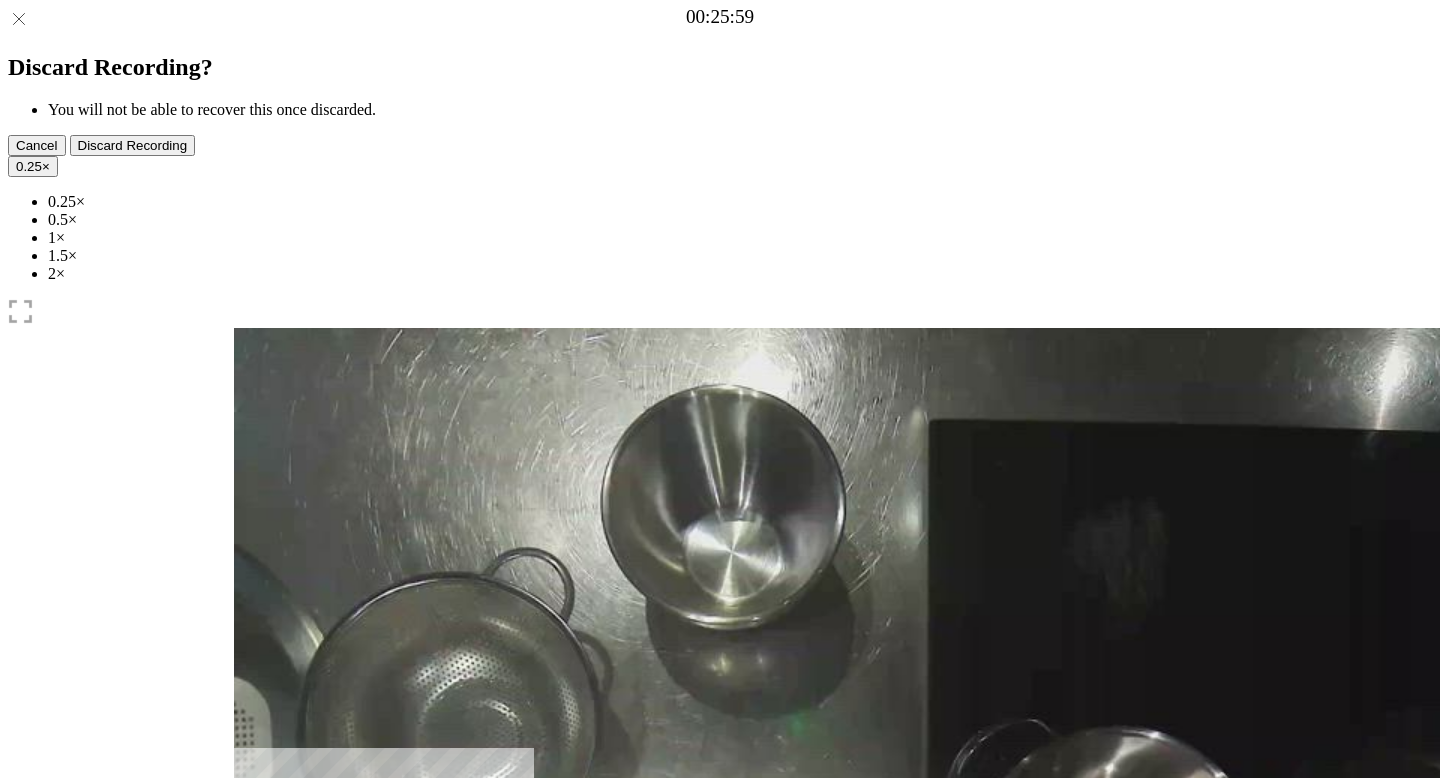 click at bounding box center (270, 1041) 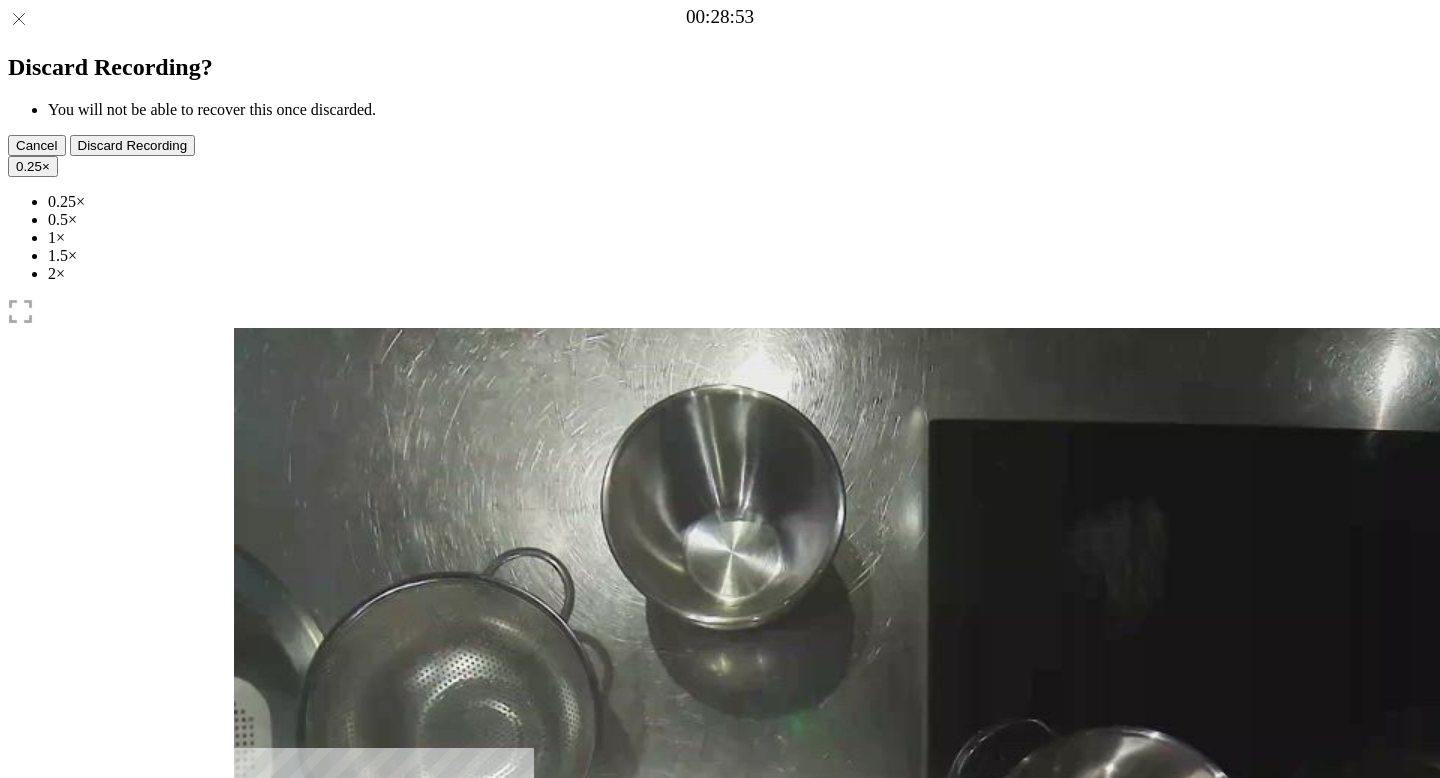 click on "Time elapsed:  00:57
Time remaining:  00:00" at bounding box center (720, 920) 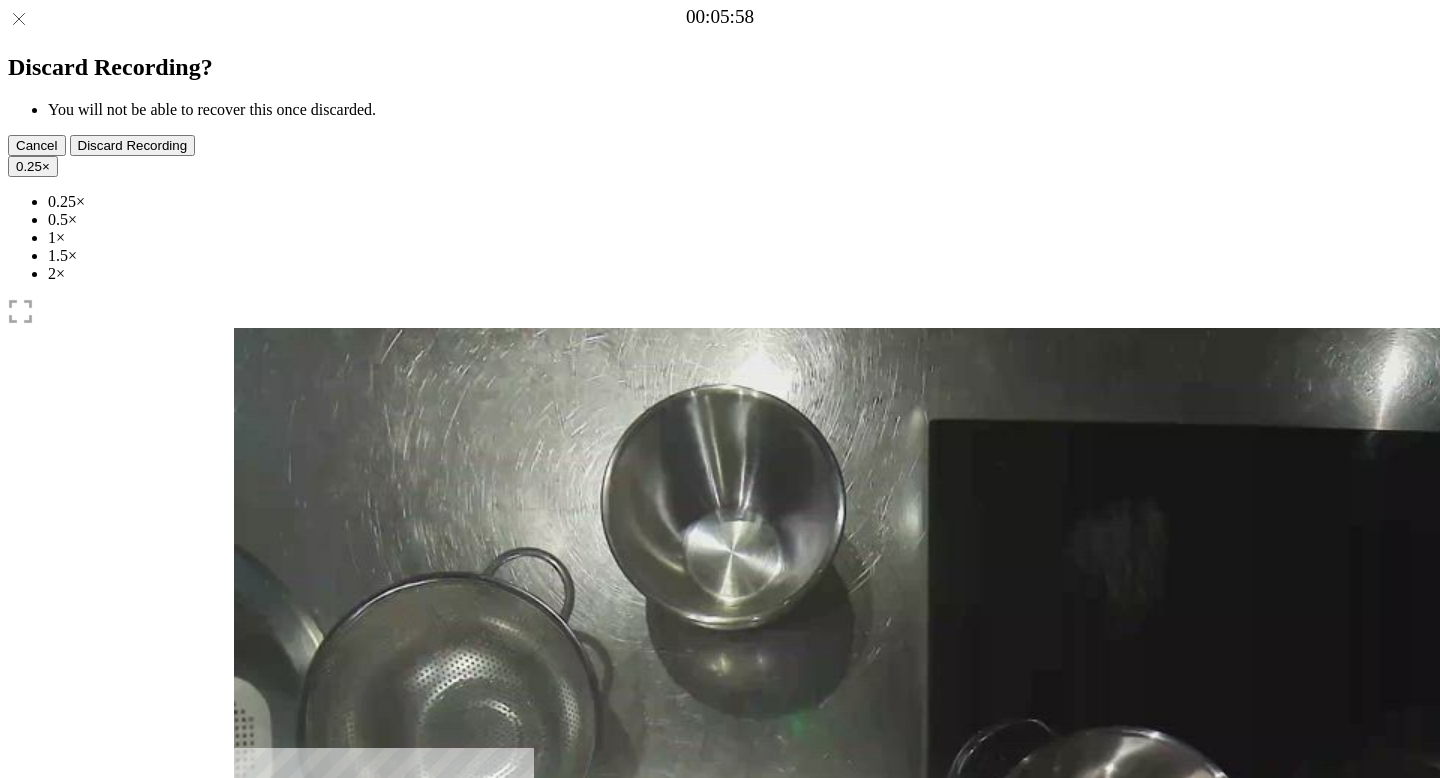 click on "Time elapsed:  00:11
Time remaining:  00:46" at bounding box center (720, 920) 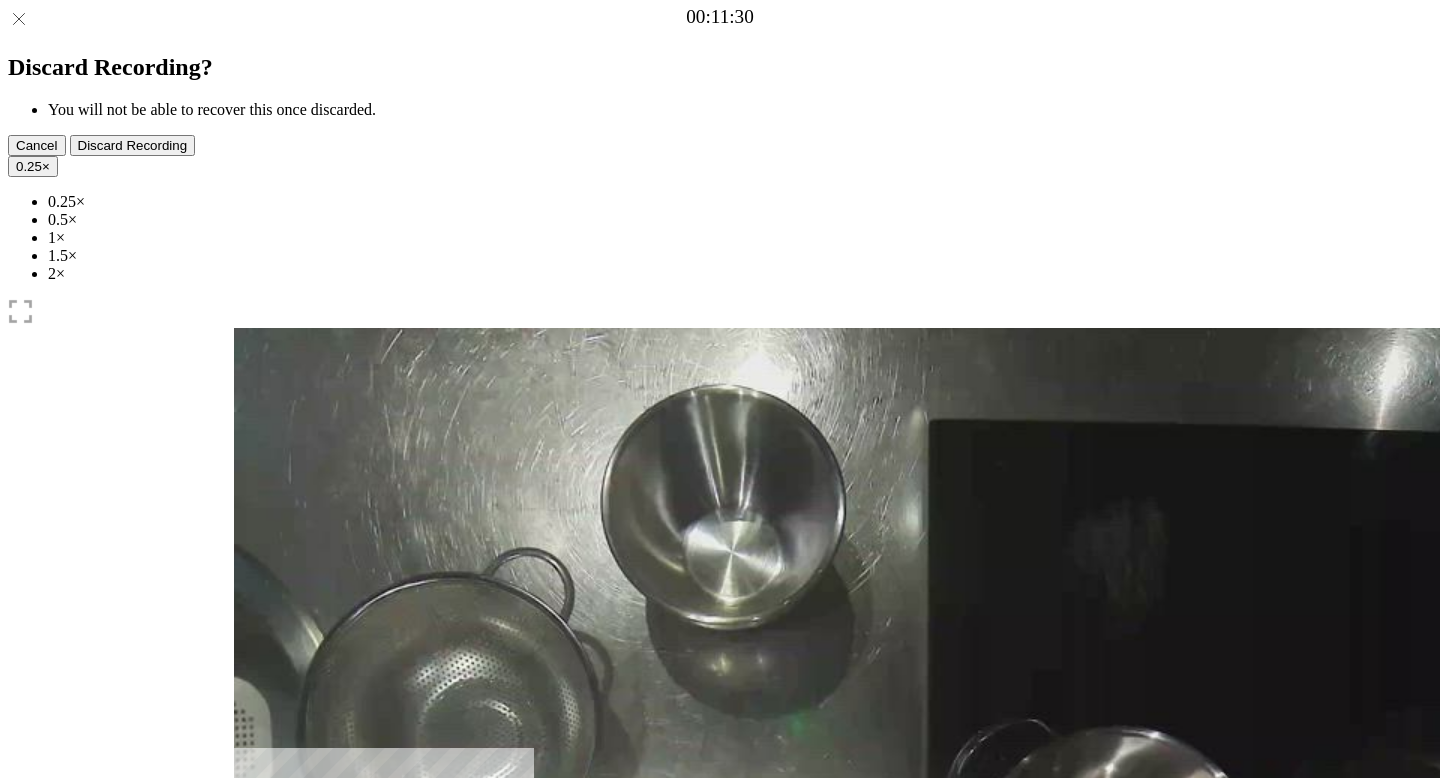 click at bounding box center (346, 1041) 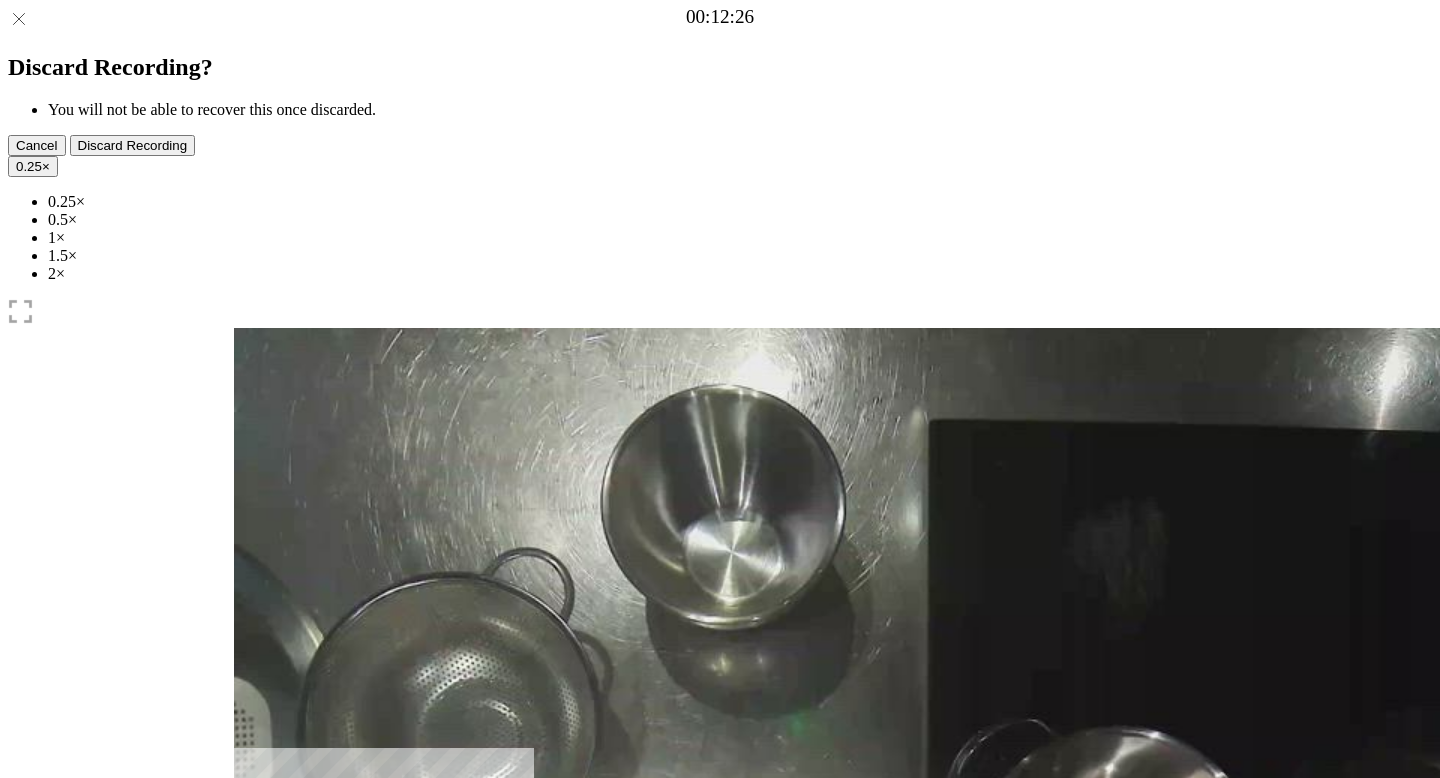 click at bounding box center [346, 1041] 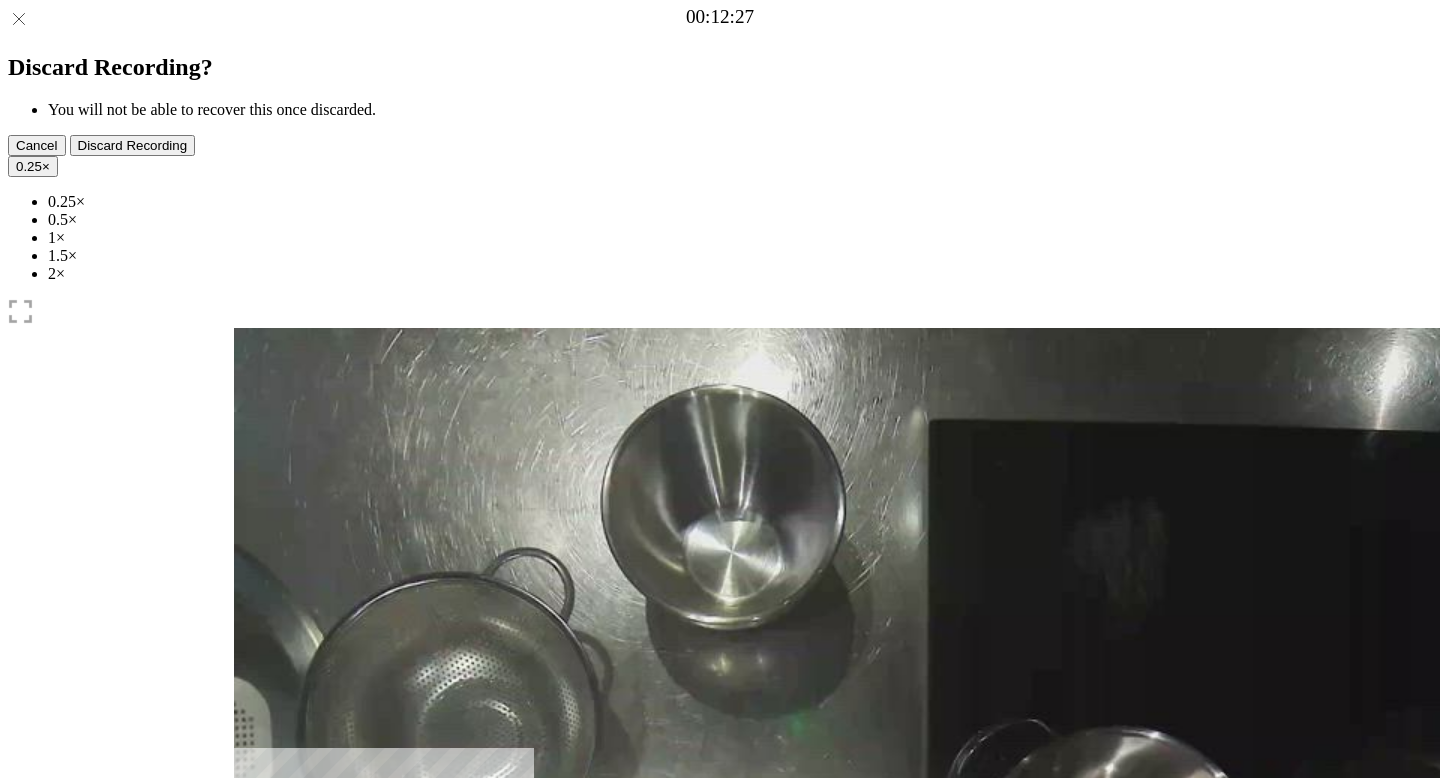 click at bounding box center [270, 1041] 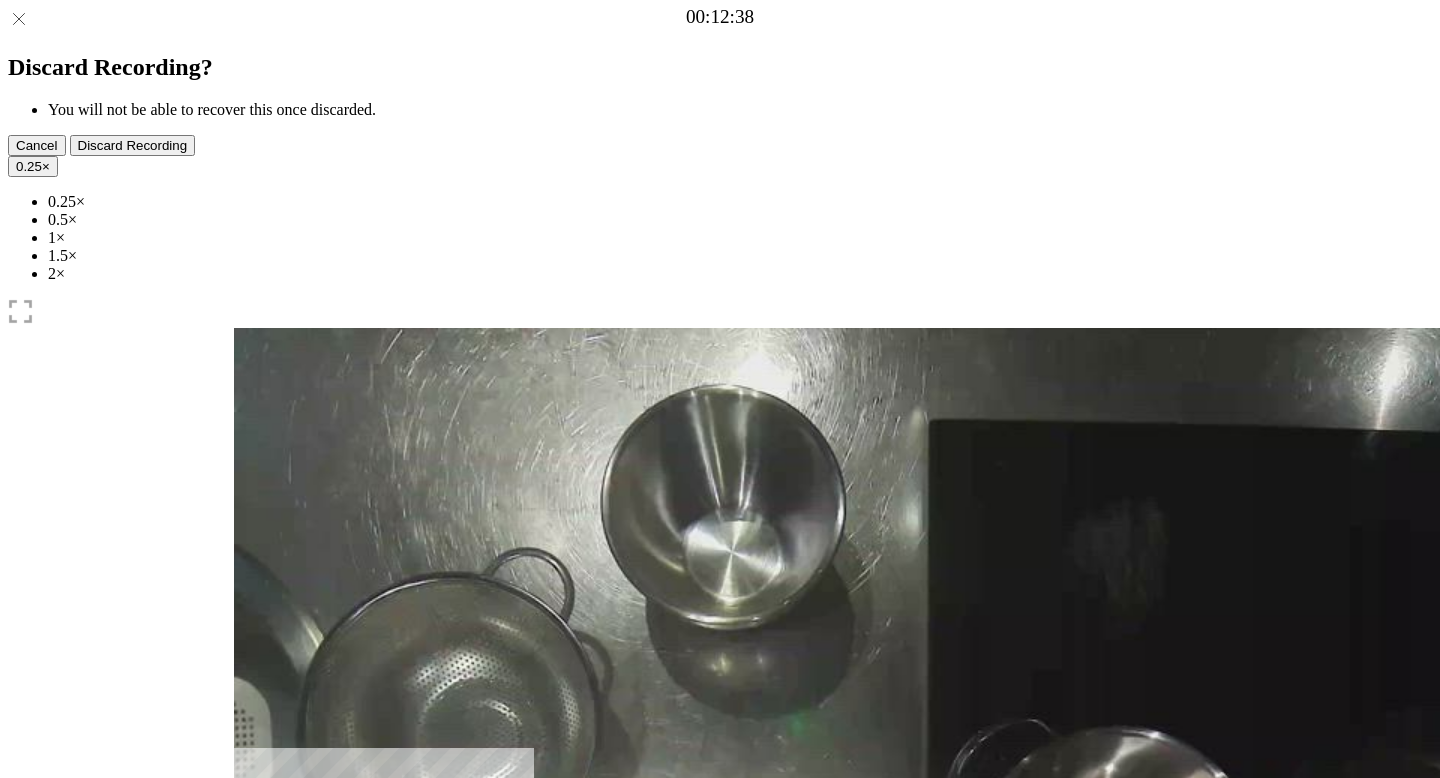 click at bounding box center (720, 902) 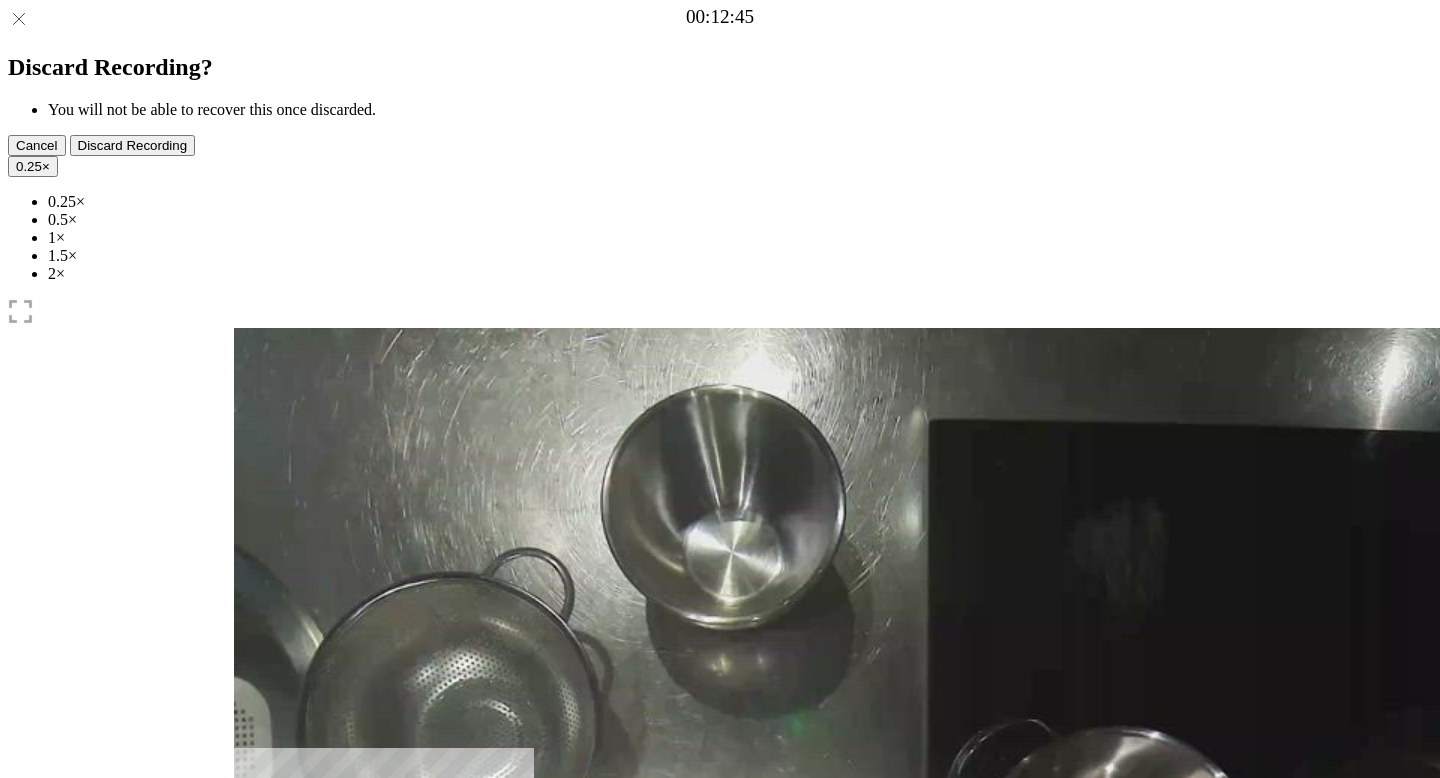 click at bounding box center [249, 990] 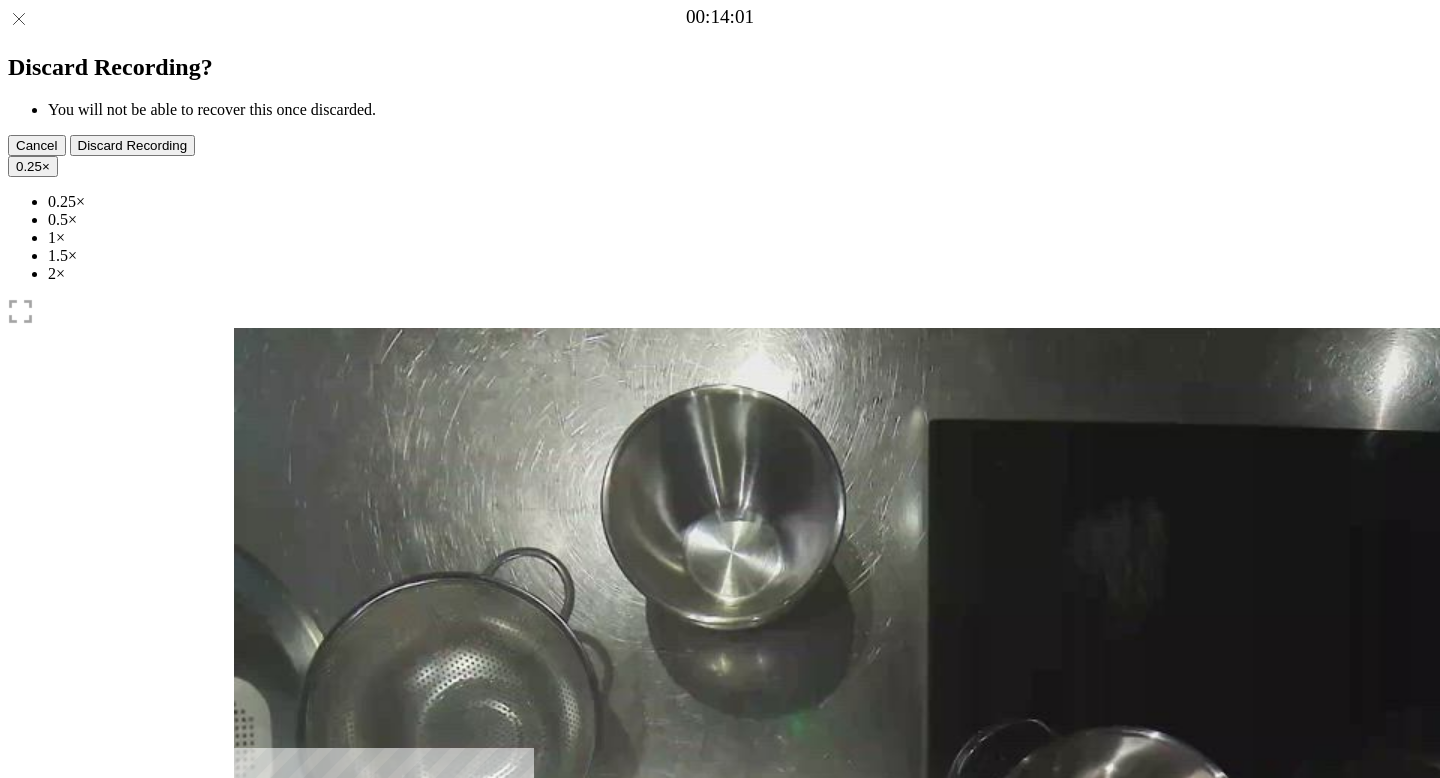 click at bounding box center (249, 990) 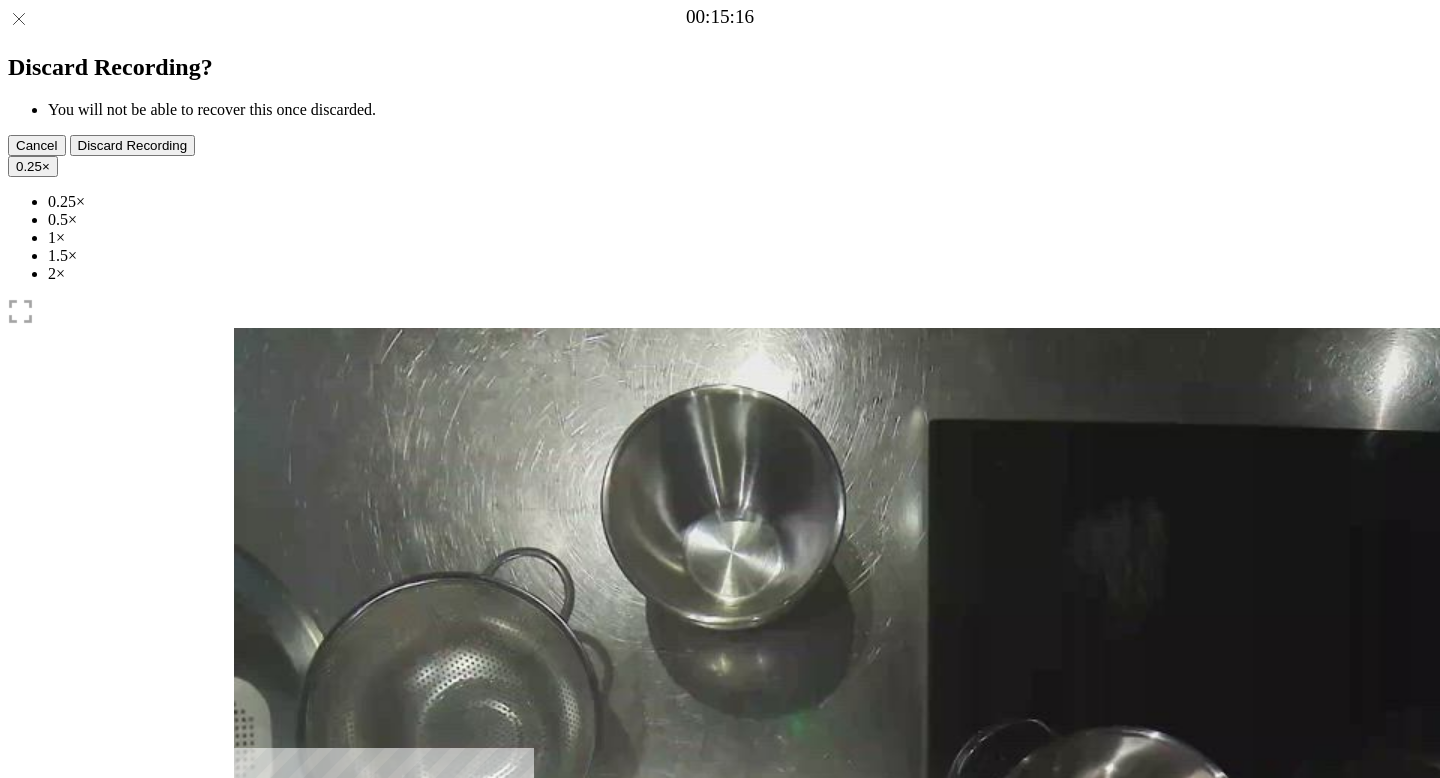 click at bounding box center [249, 990] 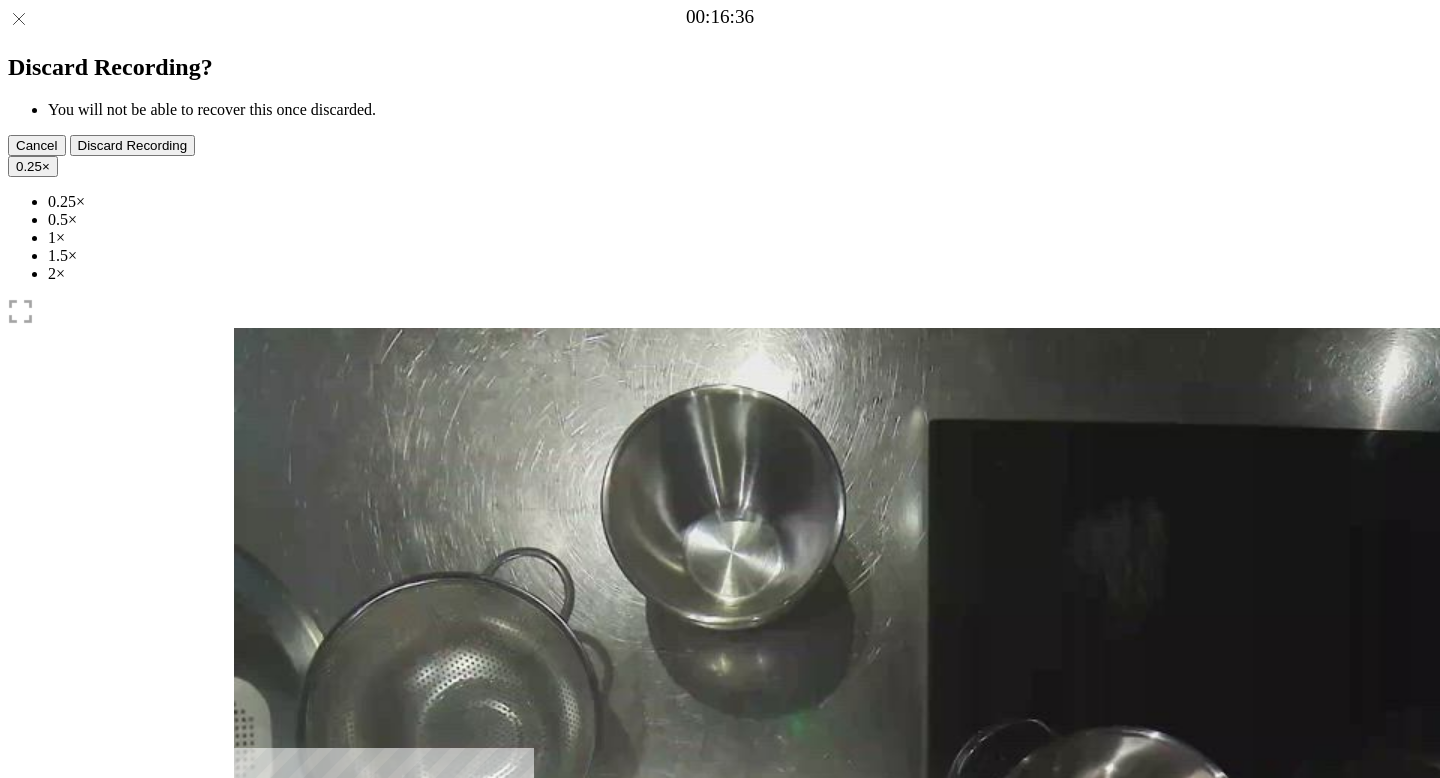 click at bounding box center (249, 990) 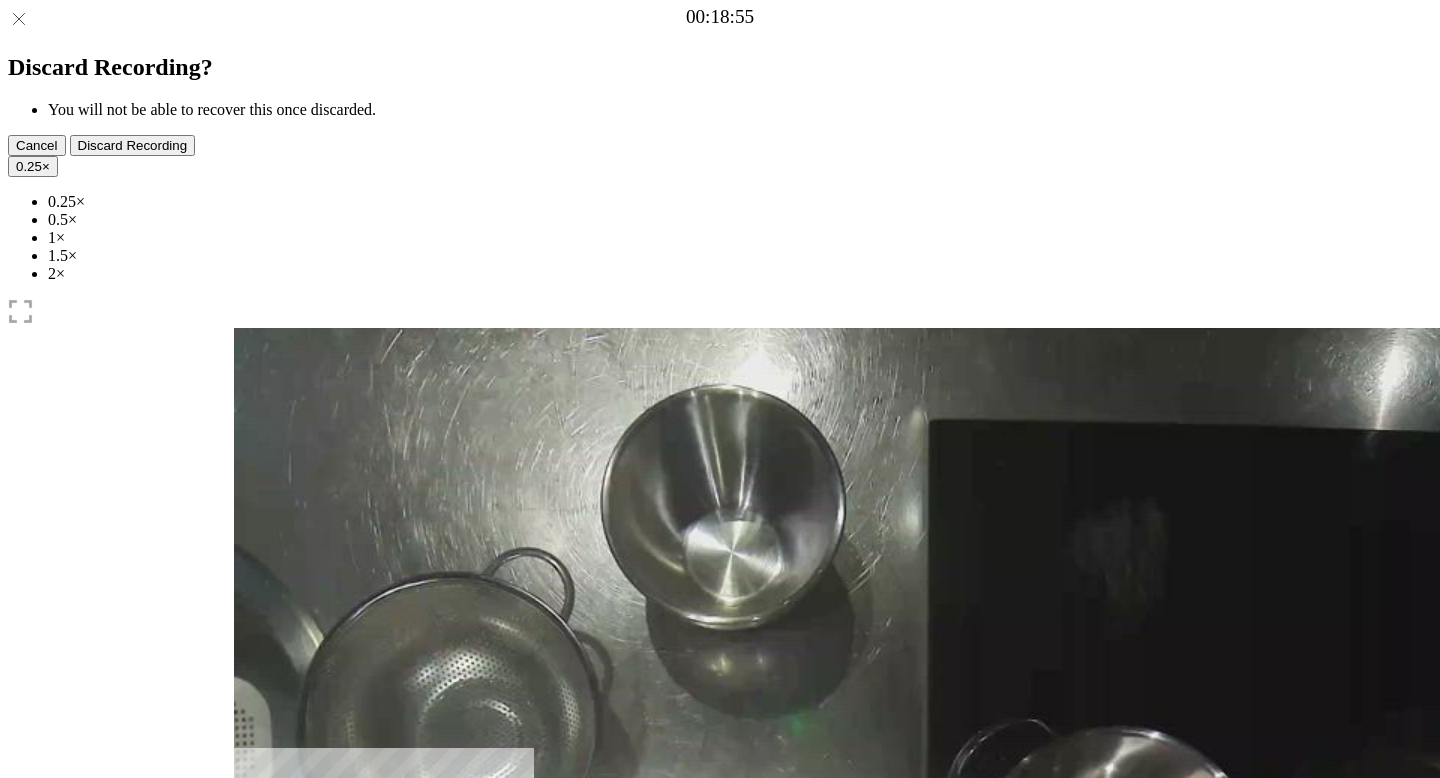click at bounding box center [346, 1041] 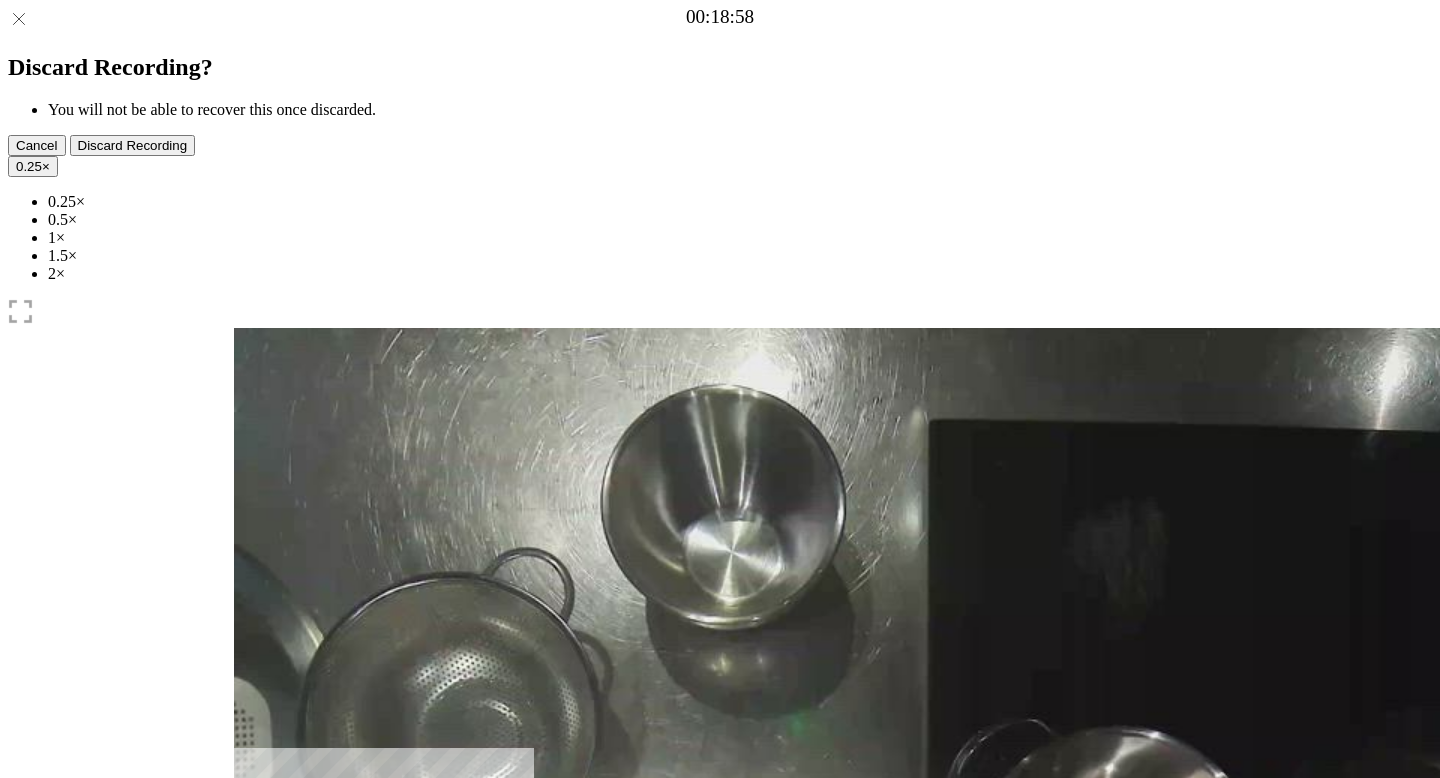 click at bounding box center (270, 1041) 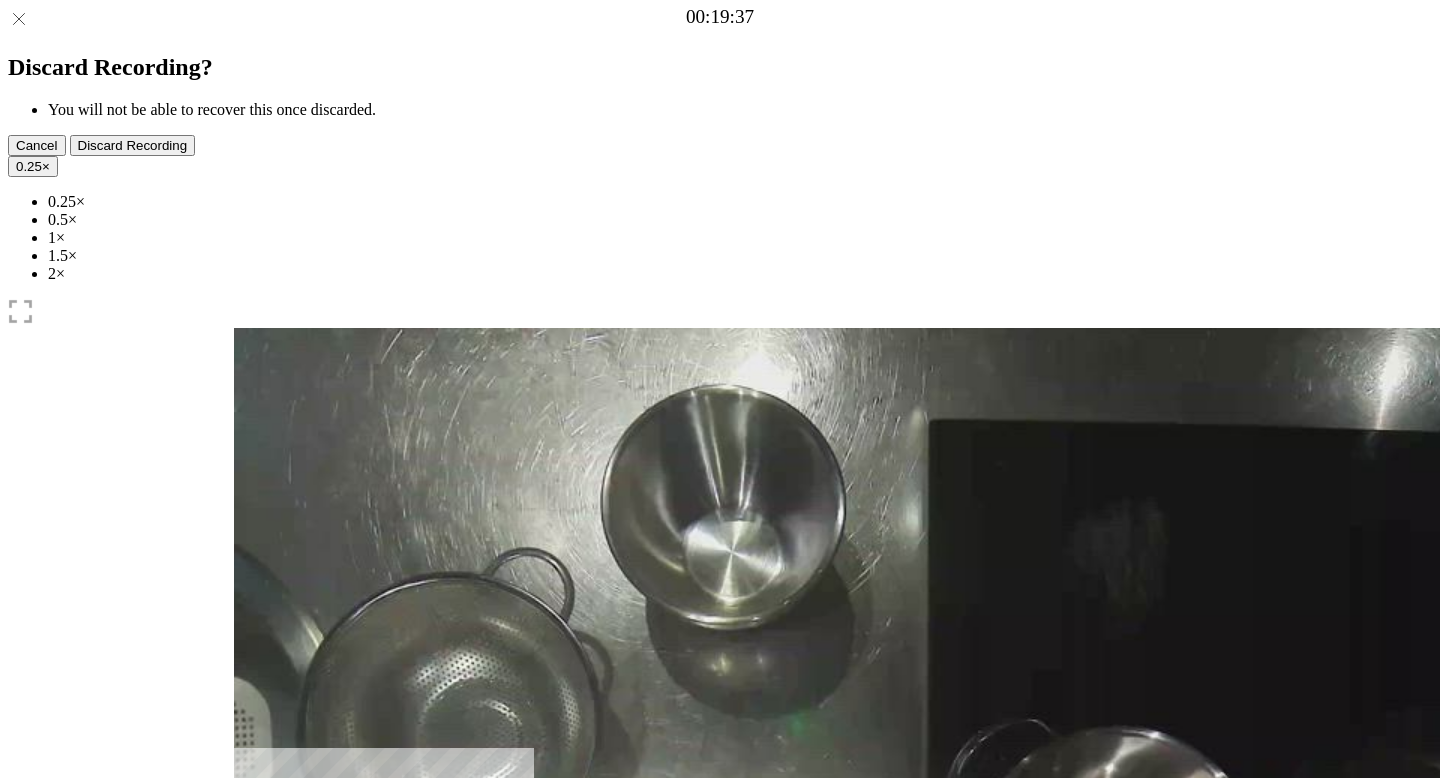 click at bounding box center (249, 990) 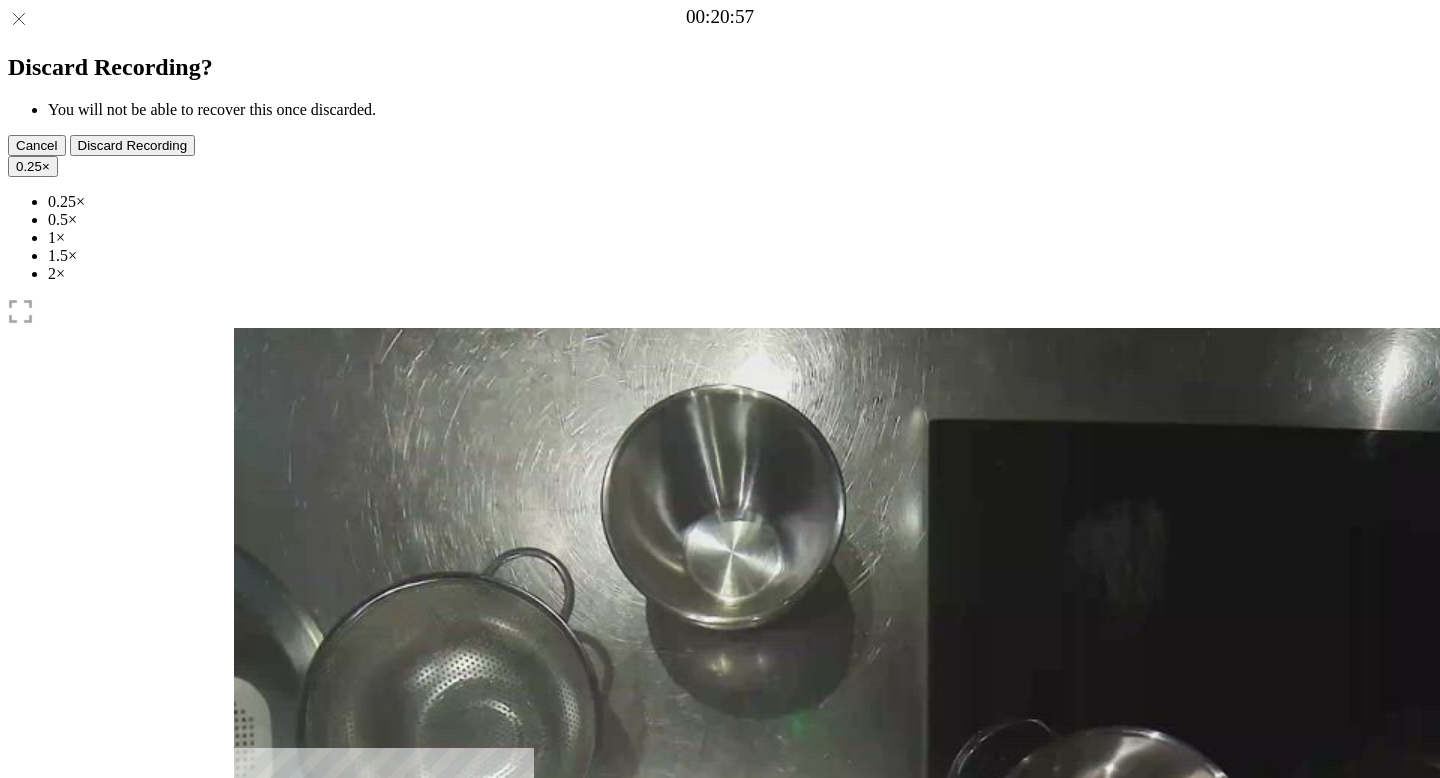 click at bounding box center (249, 990) 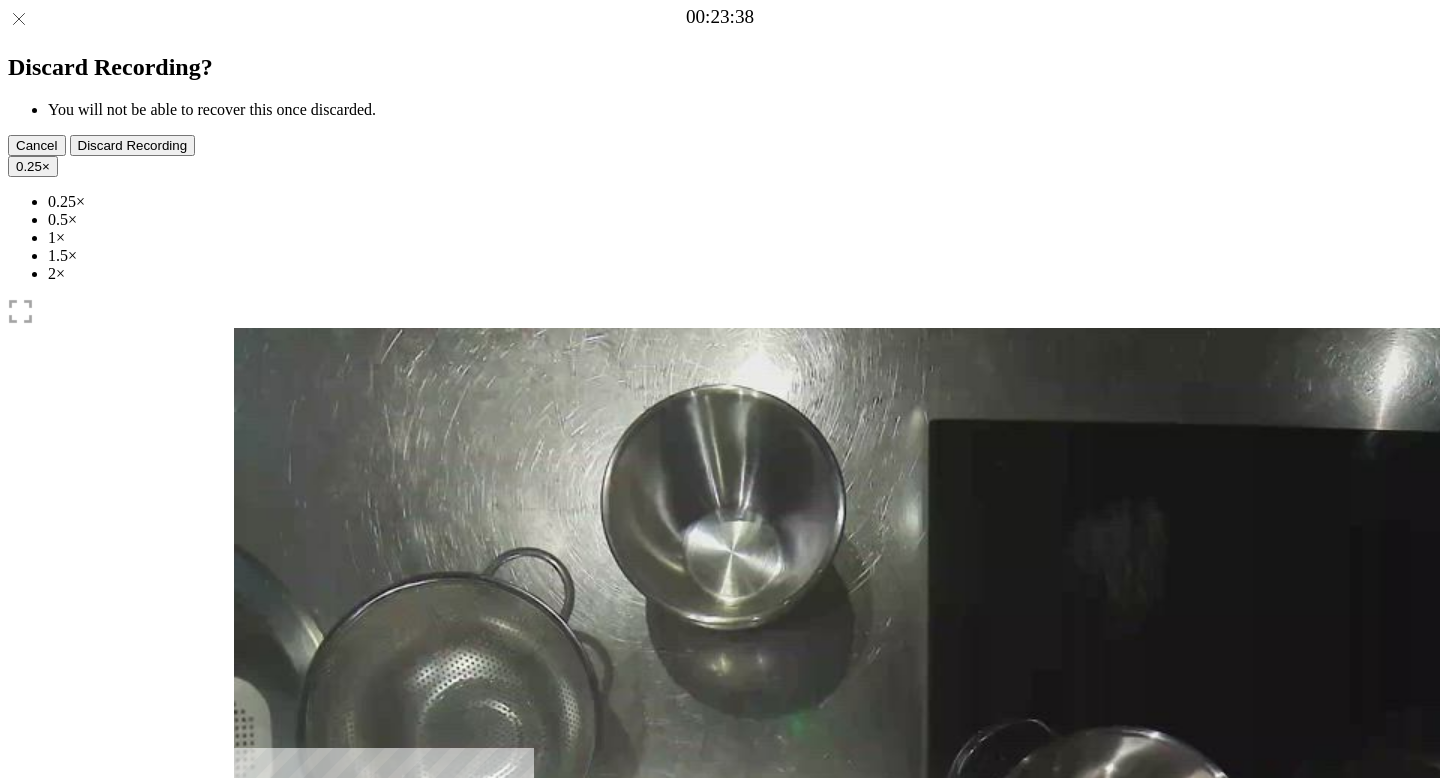 click at bounding box center [346, 1041] 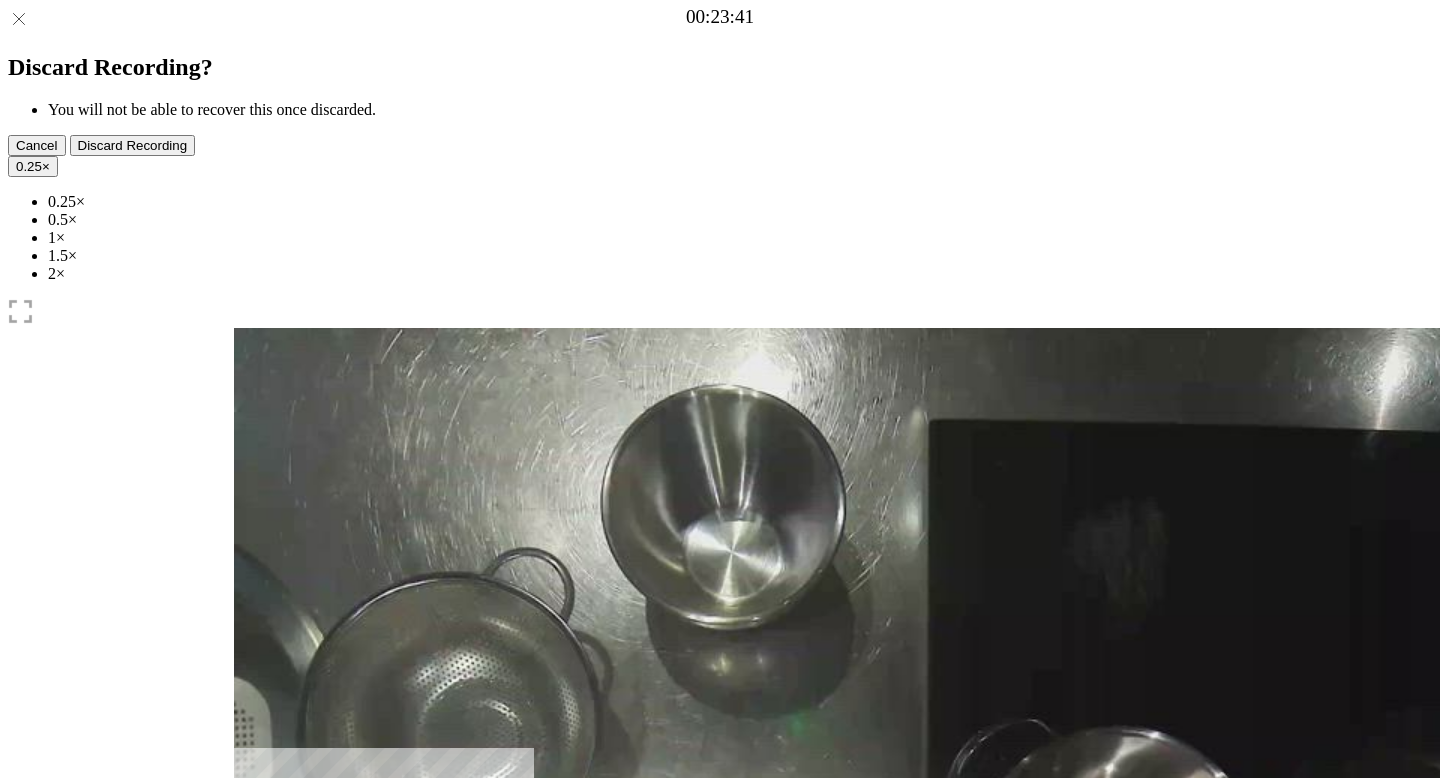 click at bounding box center [270, 1041] 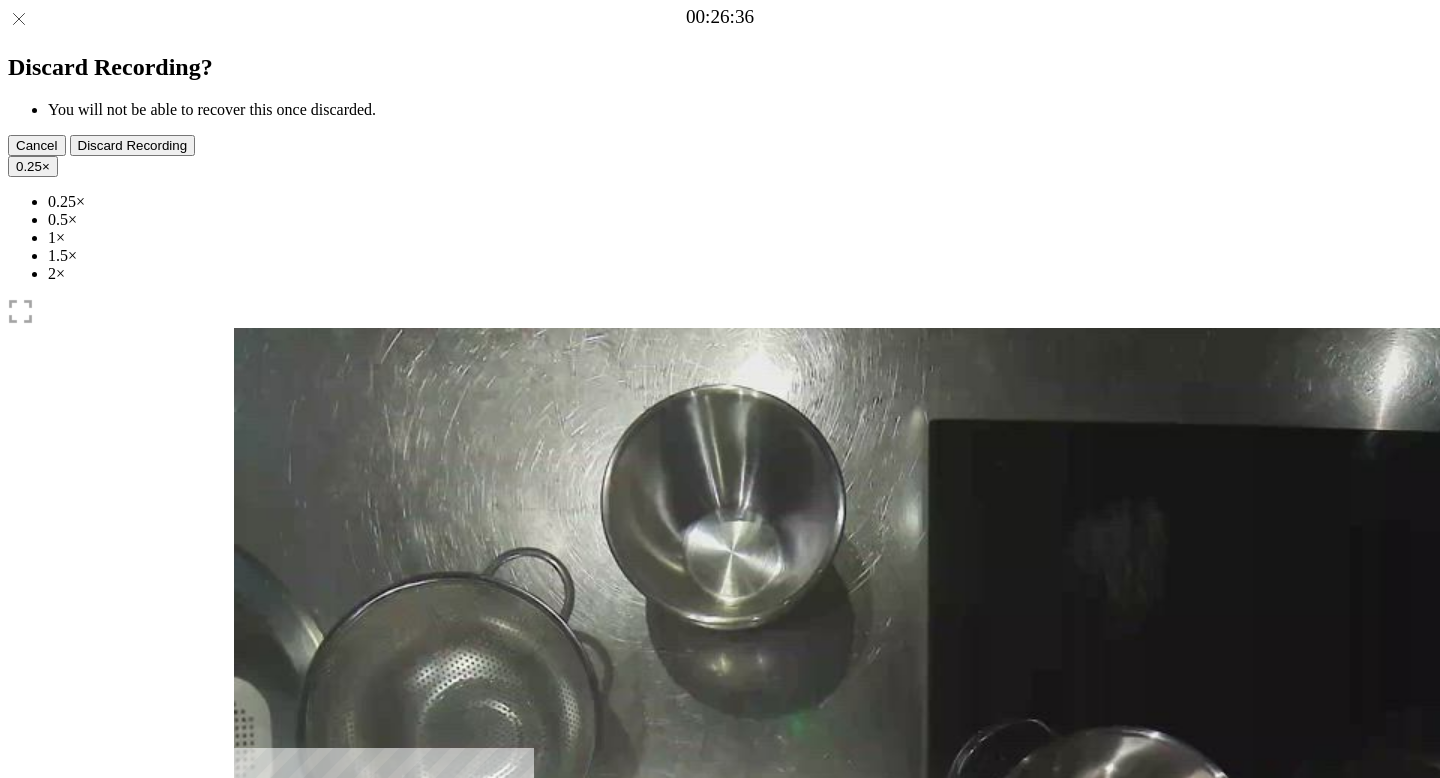 click at bounding box center [346, 1041] 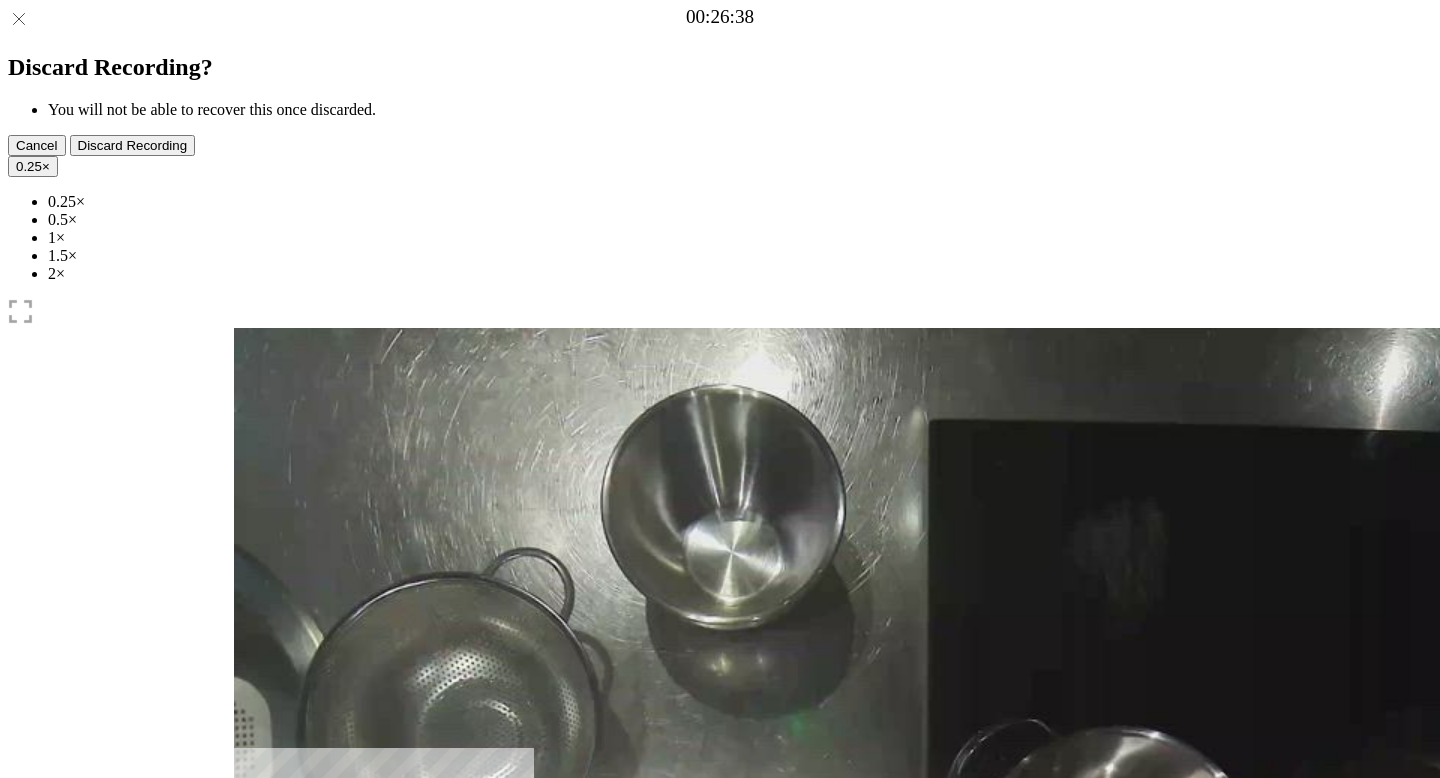 click at bounding box center [270, 1041] 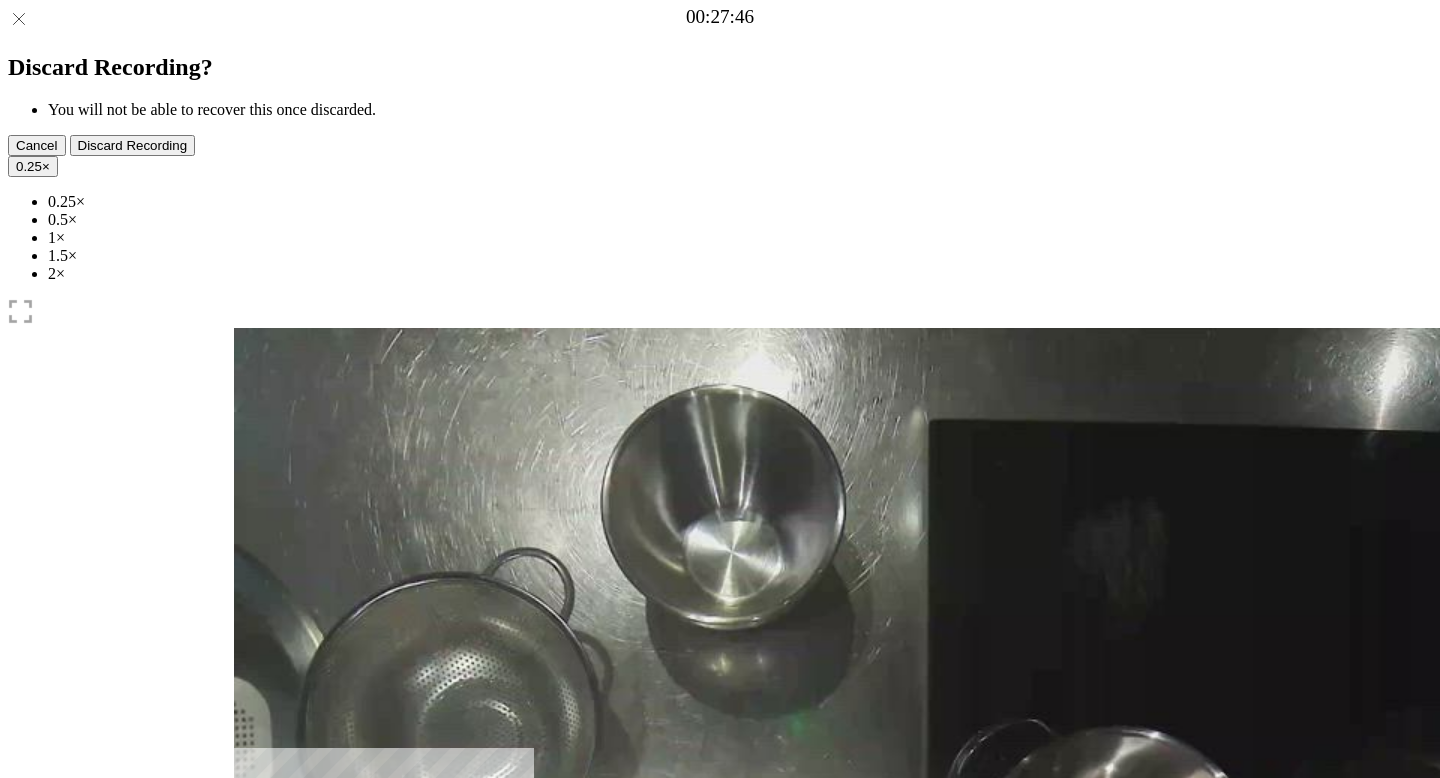 click at bounding box center (356, 1040) 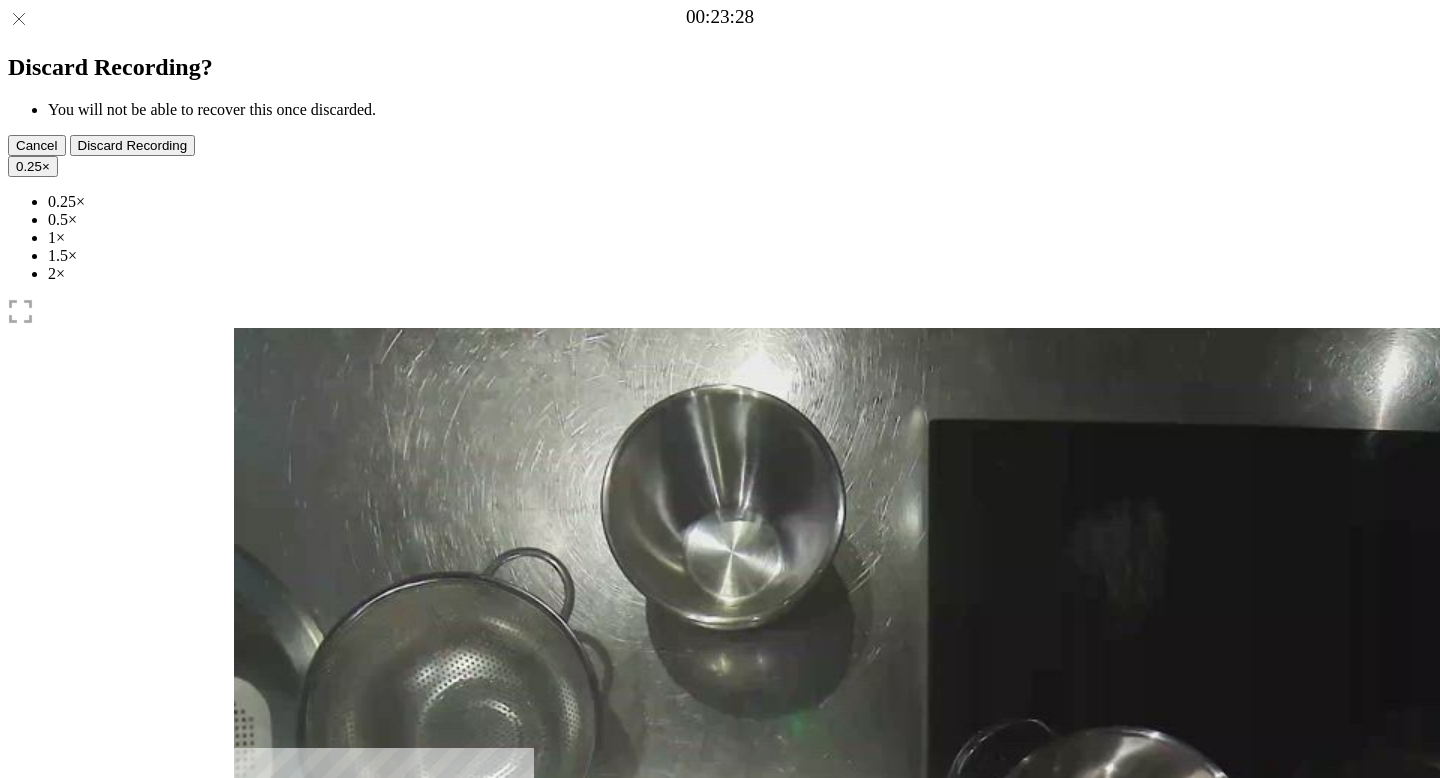 drag, startPoint x: 1151, startPoint y: 599, endPoint x: 1008, endPoint y: 605, distance: 143.12582 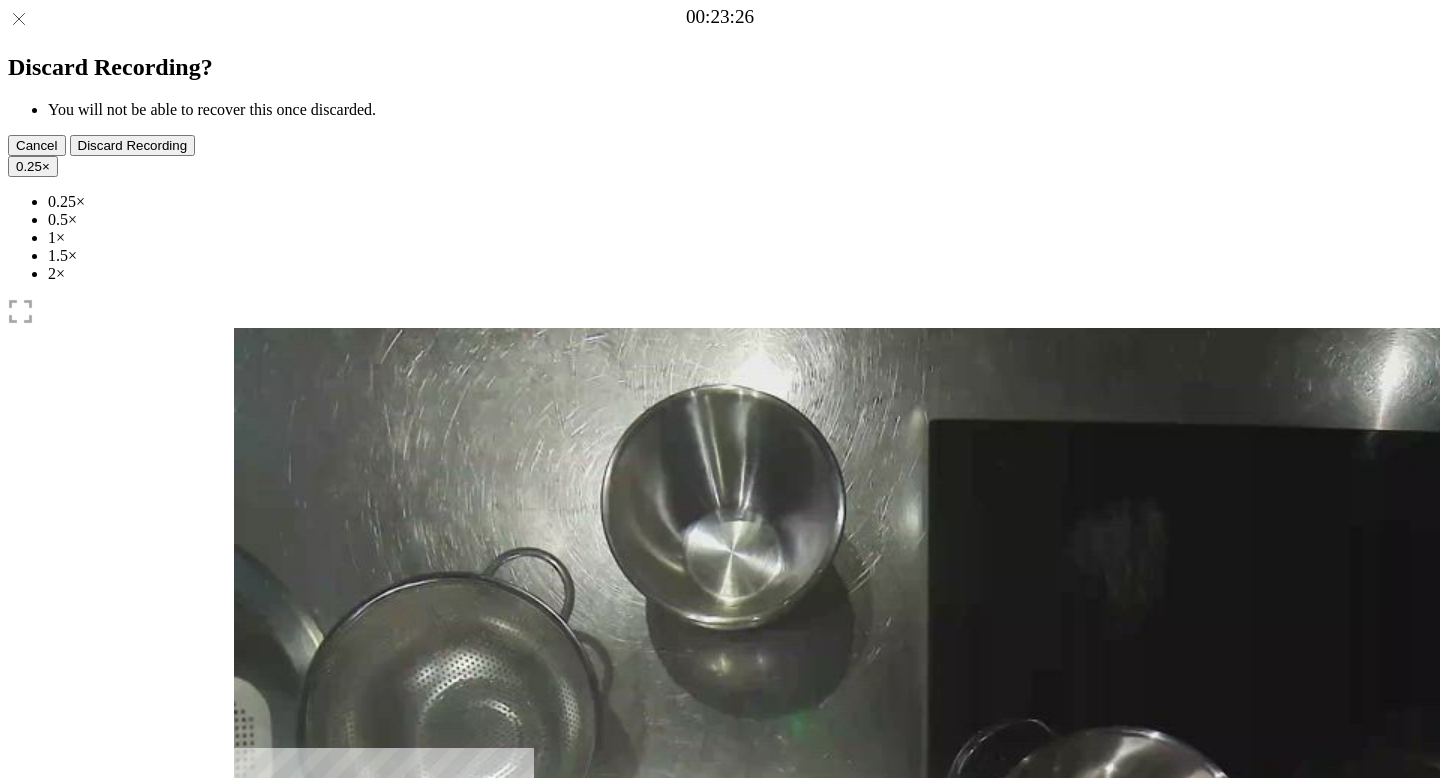 click at bounding box center [270, 1041] 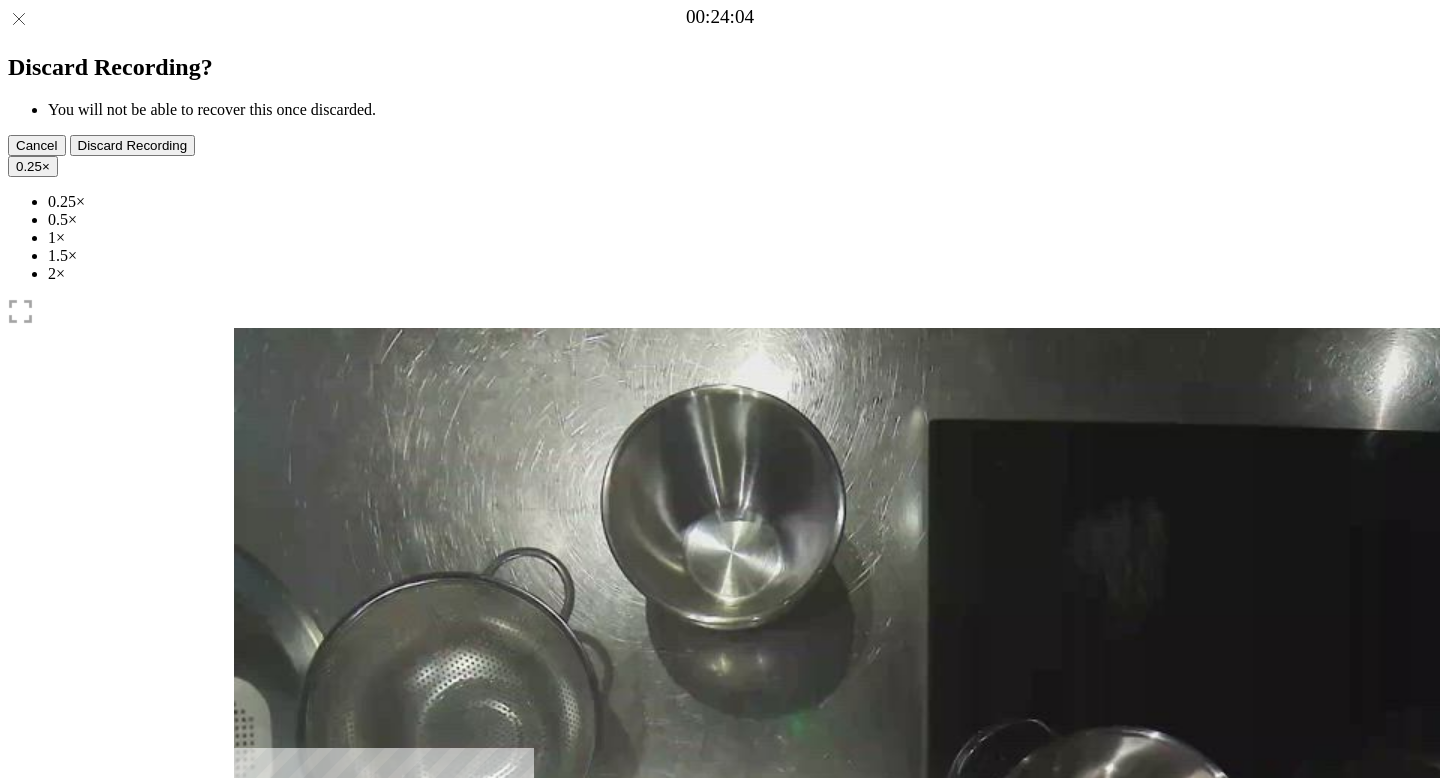 click at bounding box center (335, 1040) 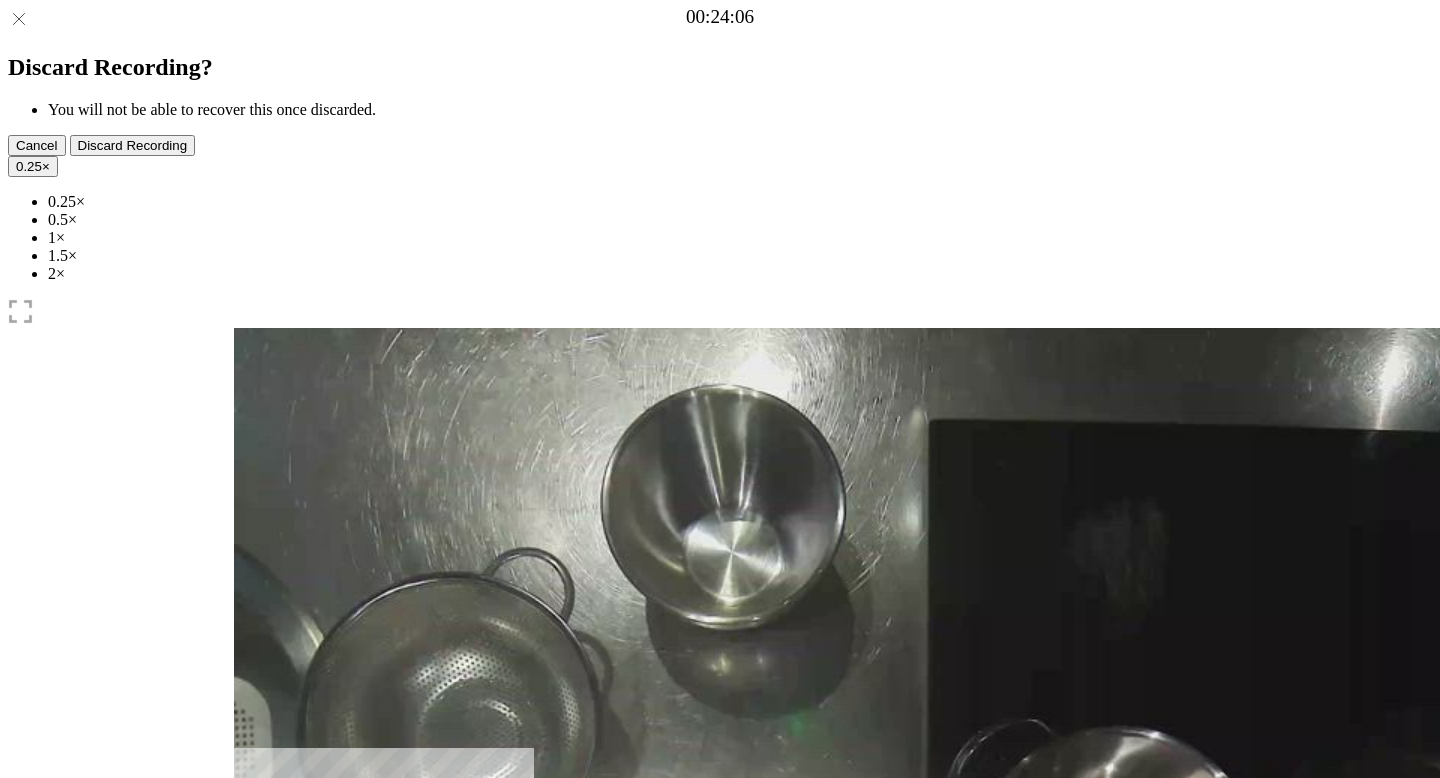click at bounding box center (270, 1041) 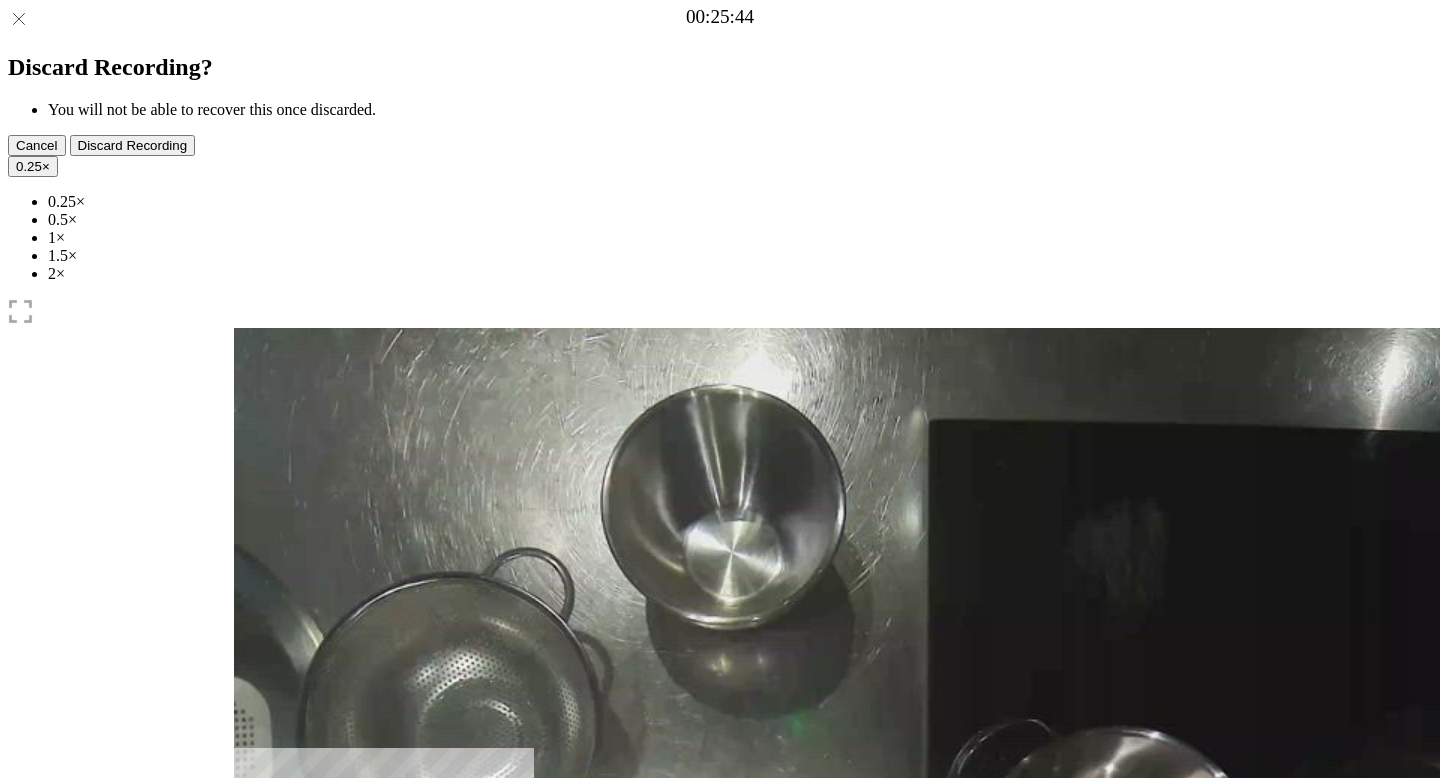click at bounding box center [335, 1040] 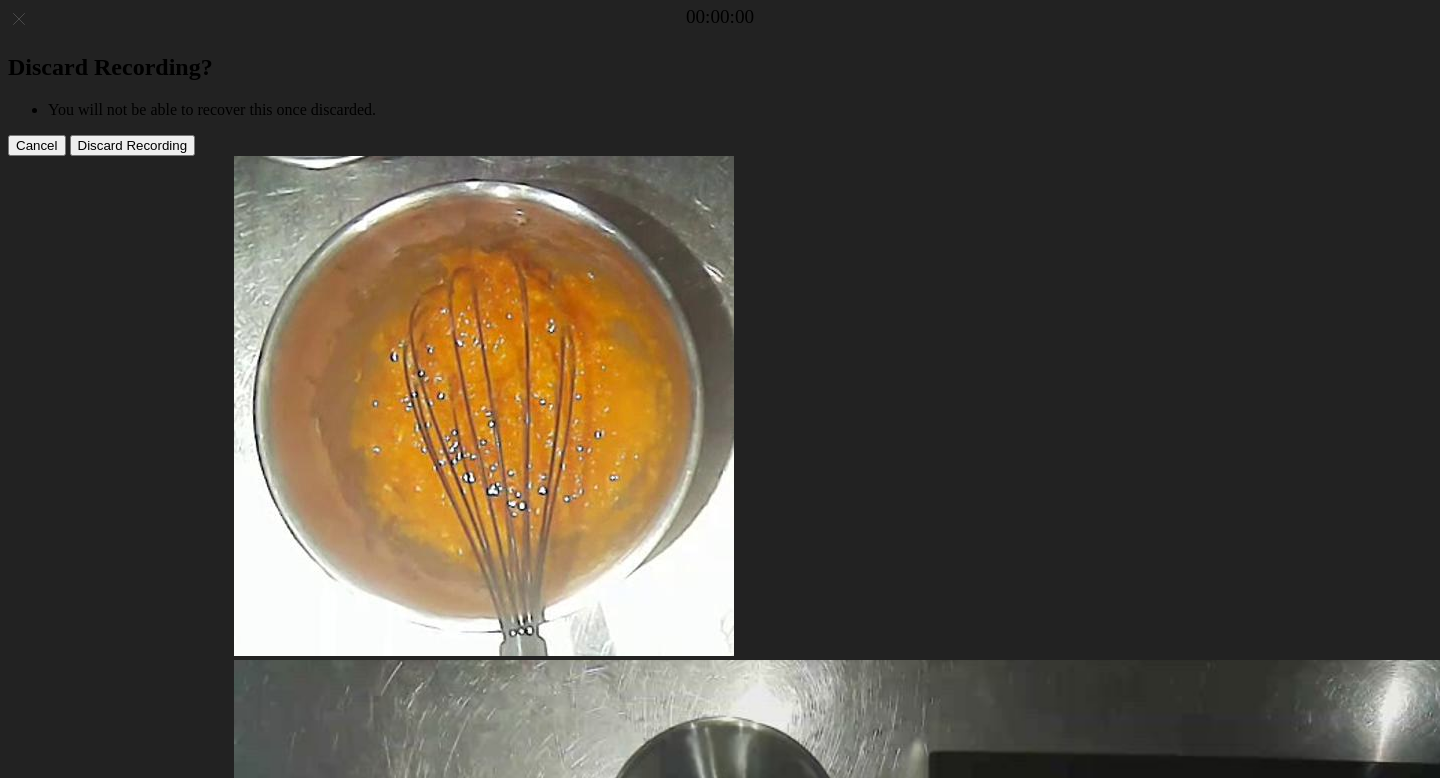 scroll, scrollTop: 0, scrollLeft: 0, axis: both 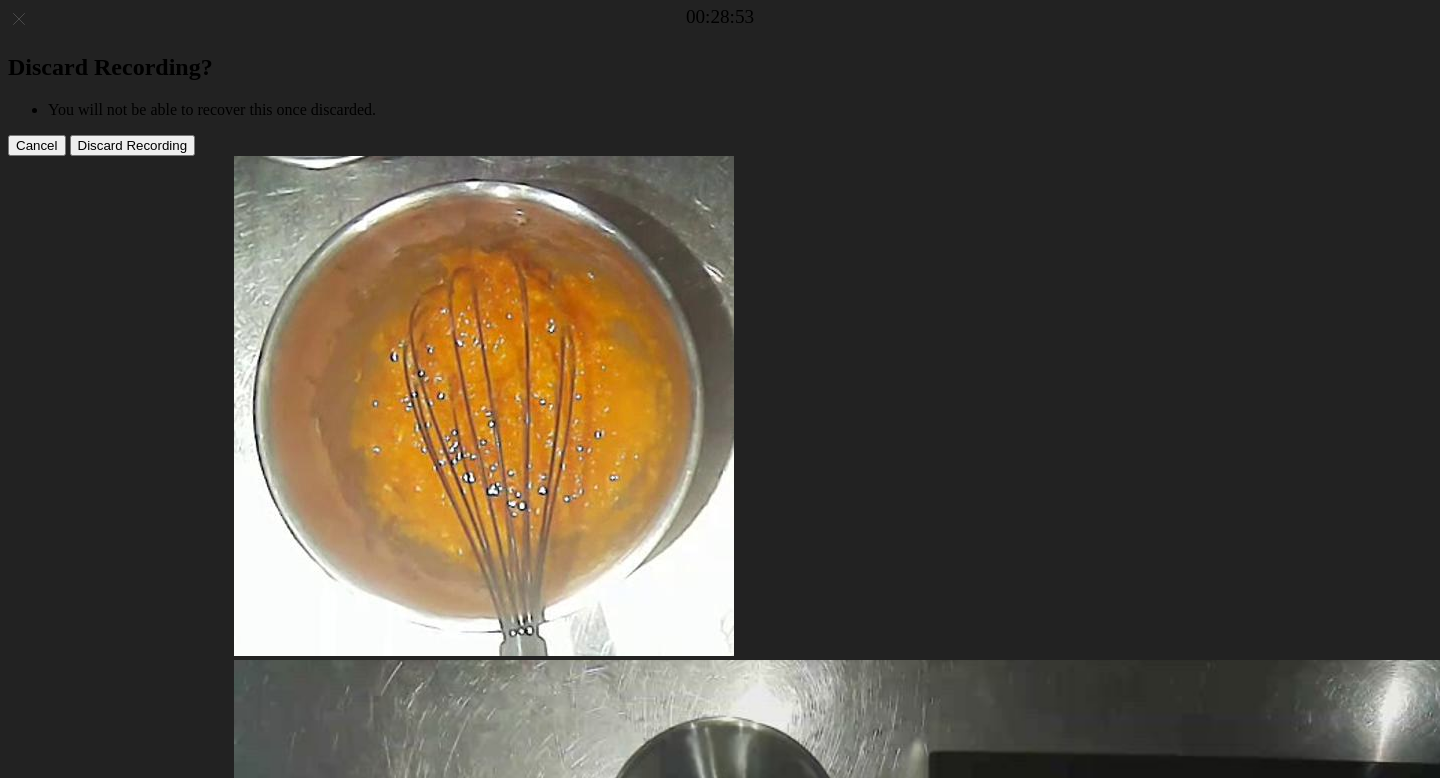 click at bounding box center [334, 1575] 